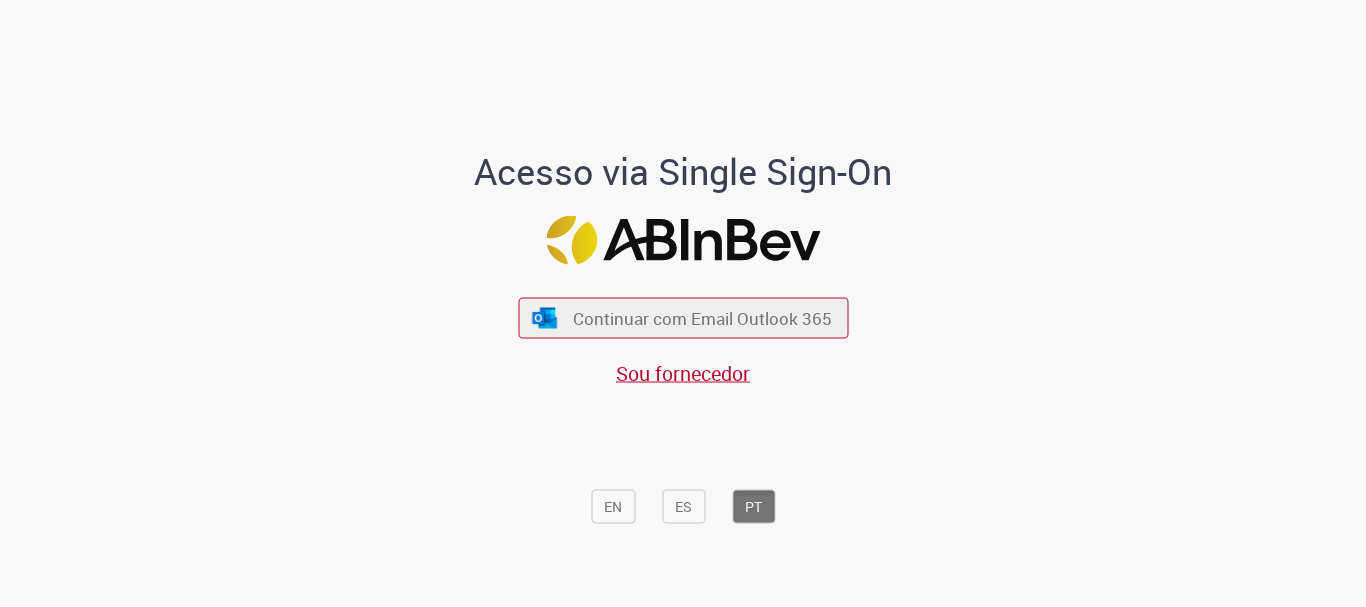 scroll, scrollTop: 0, scrollLeft: 0, axis: both 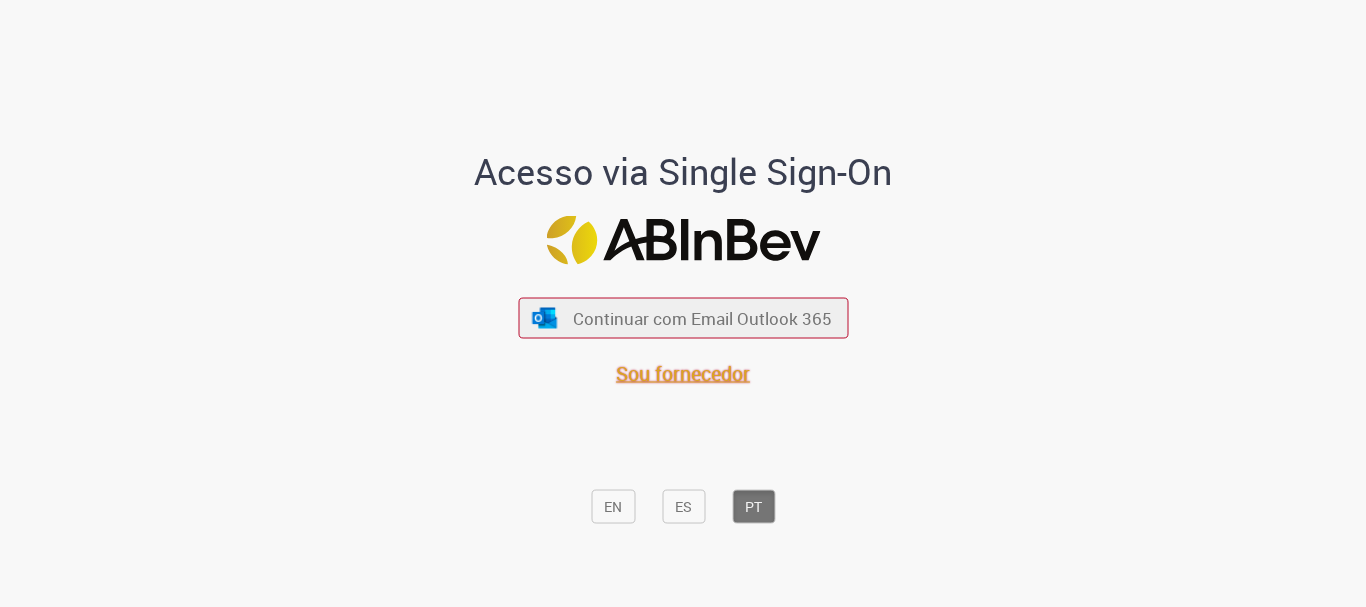click on "Sou fornecedor" at bounding box center (683, 373) 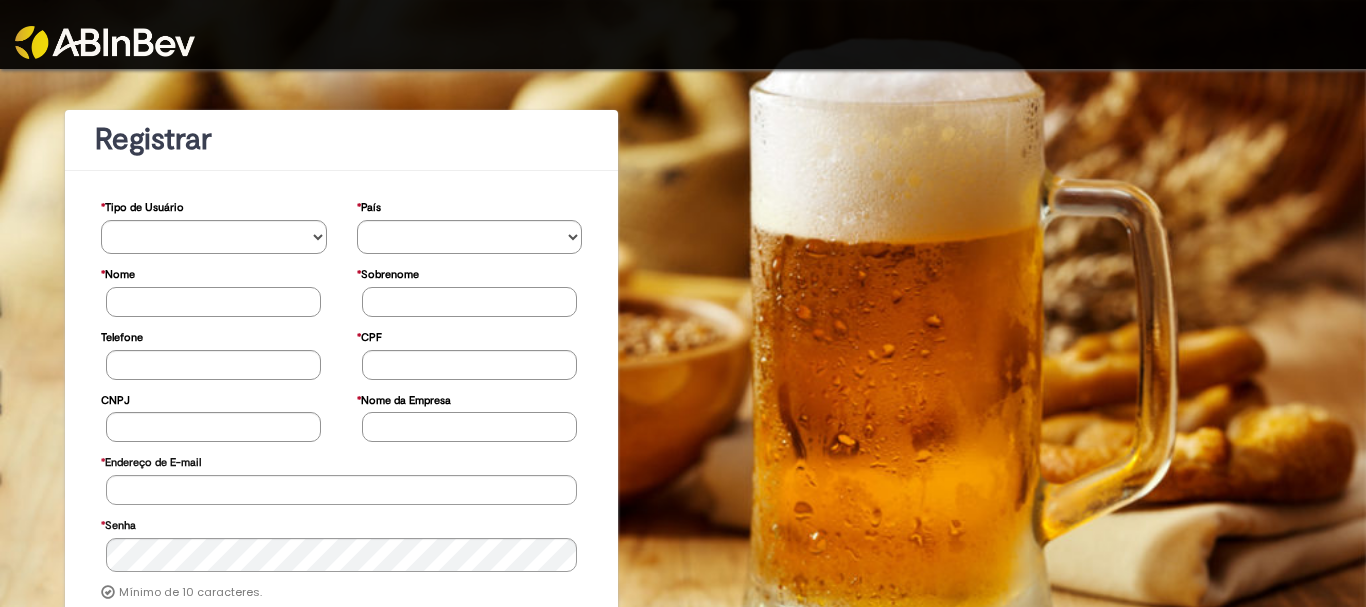 scroll, scrollTop: 0, scrollLeft: 0, axis: both 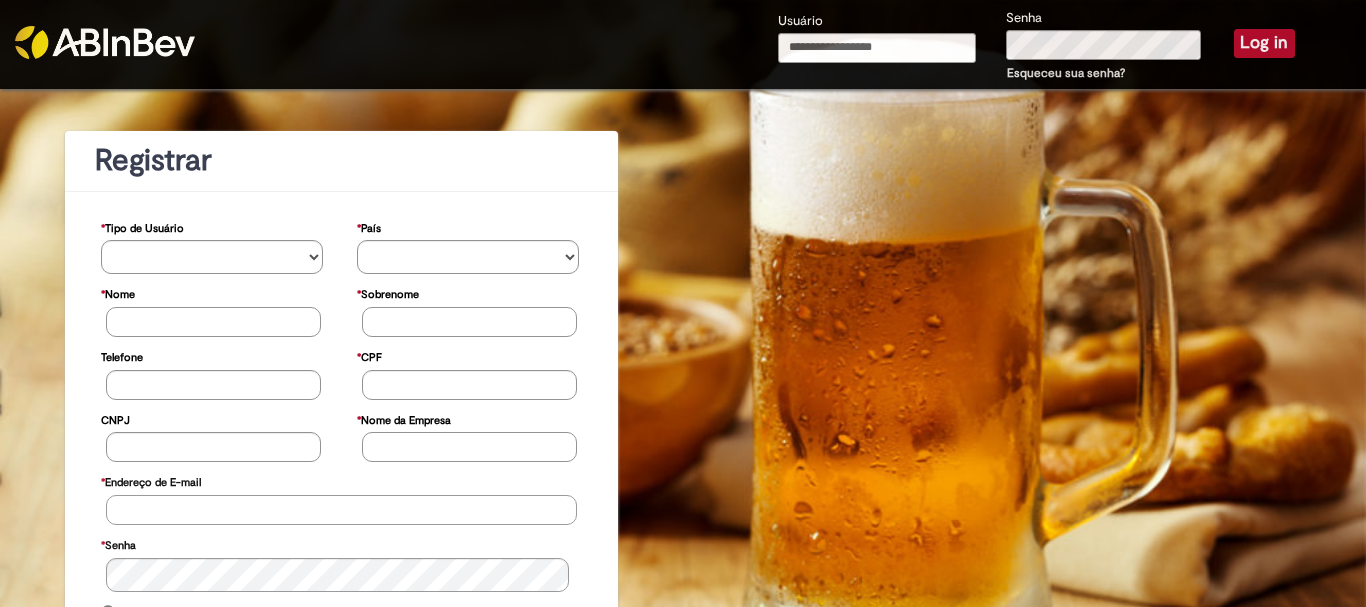 type on "**********" 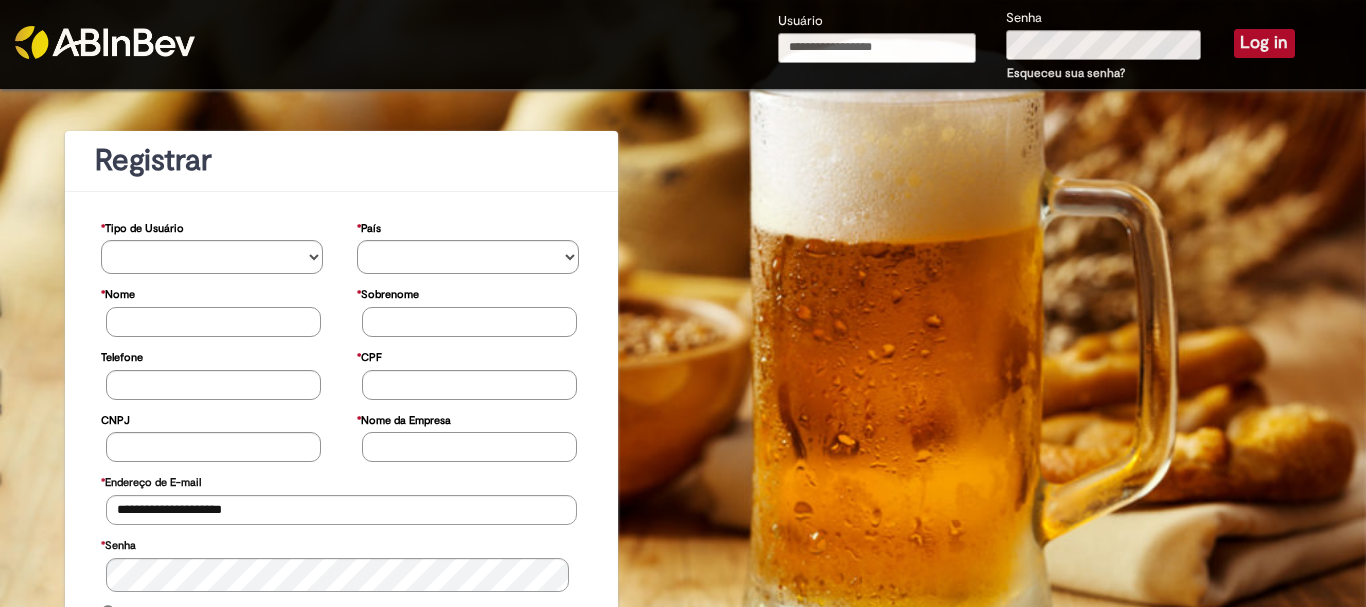 type on "**********" 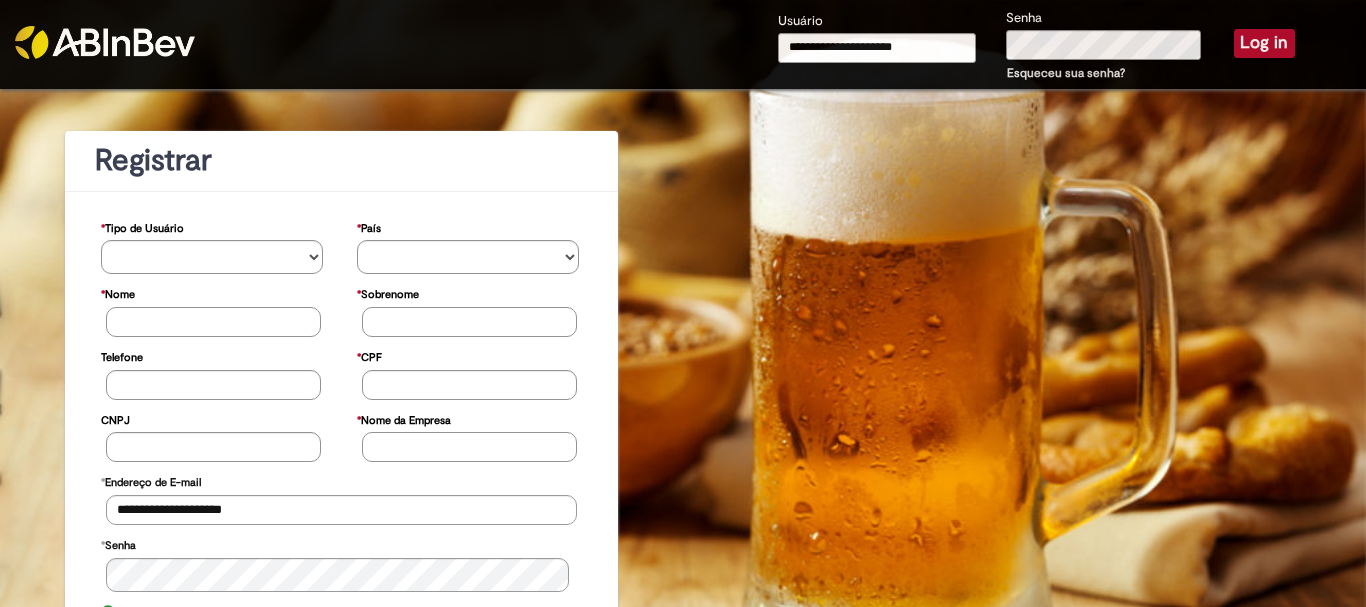 click on "Log in" at bounding box center (1264, 43) 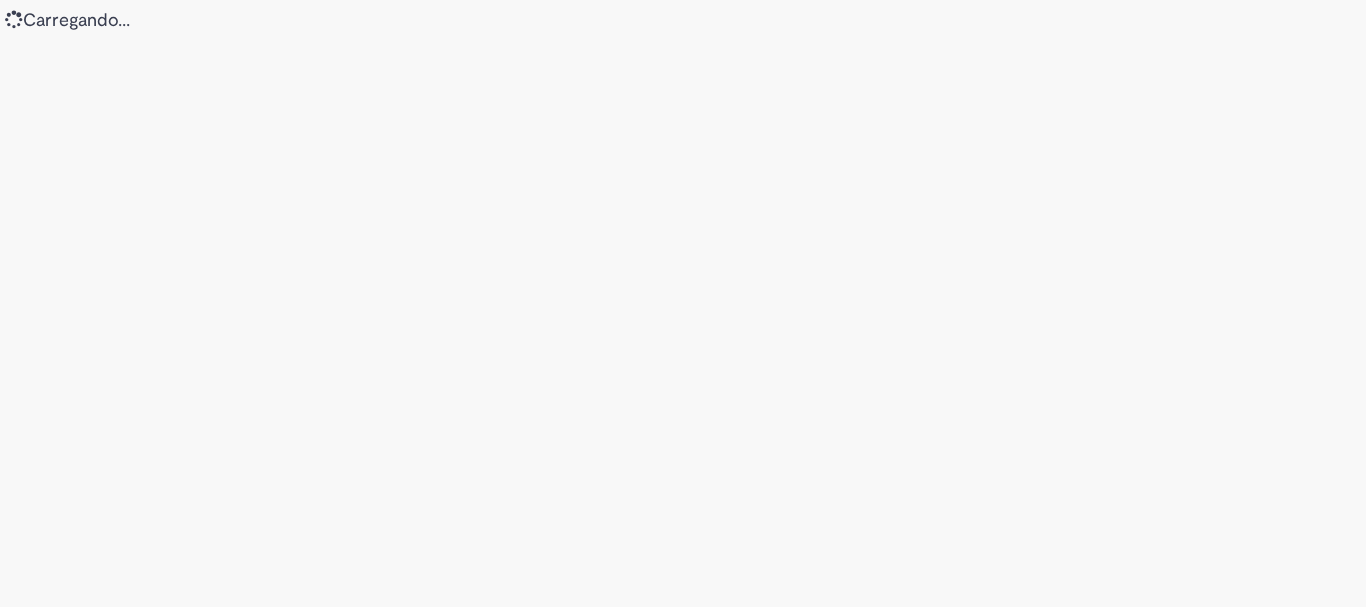 scroll, scrollTop: 0, scrollLeft: 0, axis: both 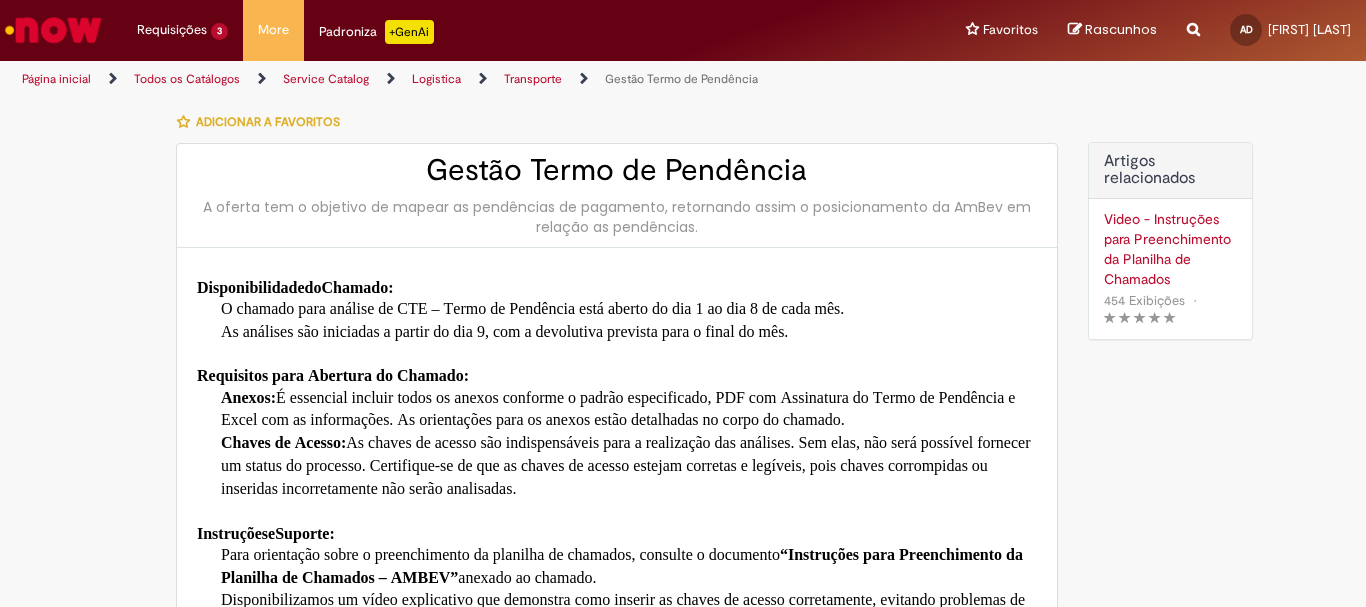 type on "**********" 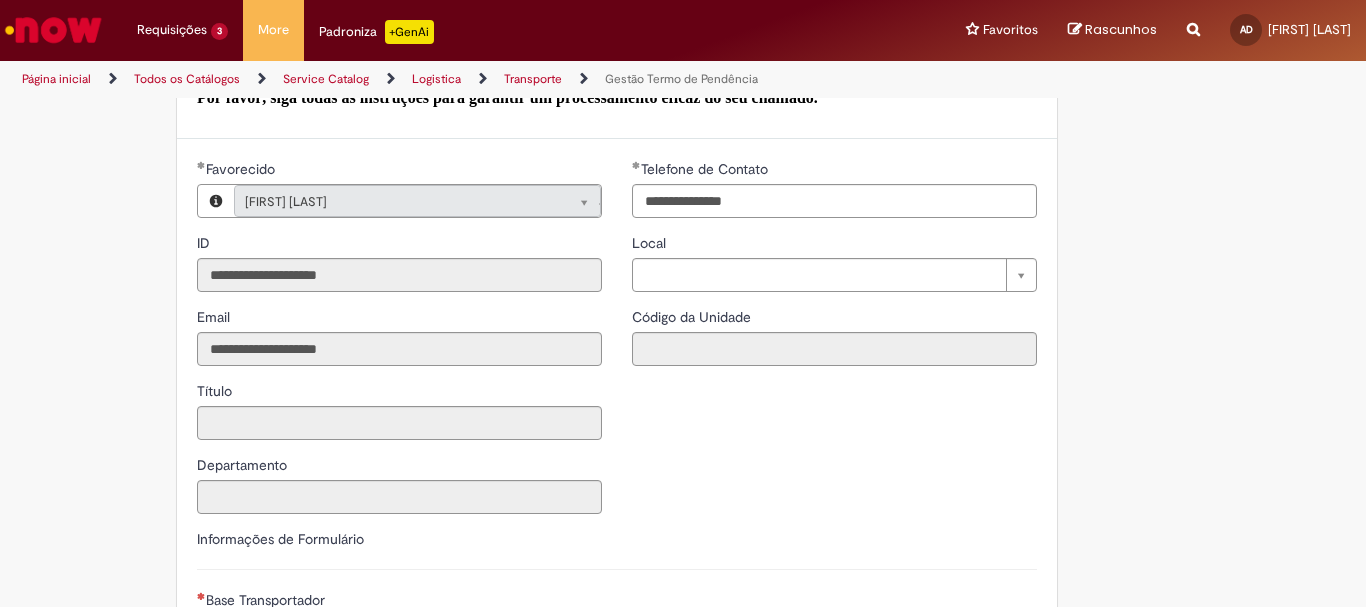 scroll, scrollTop: 700, scrollLeft: 0, axis: vertical 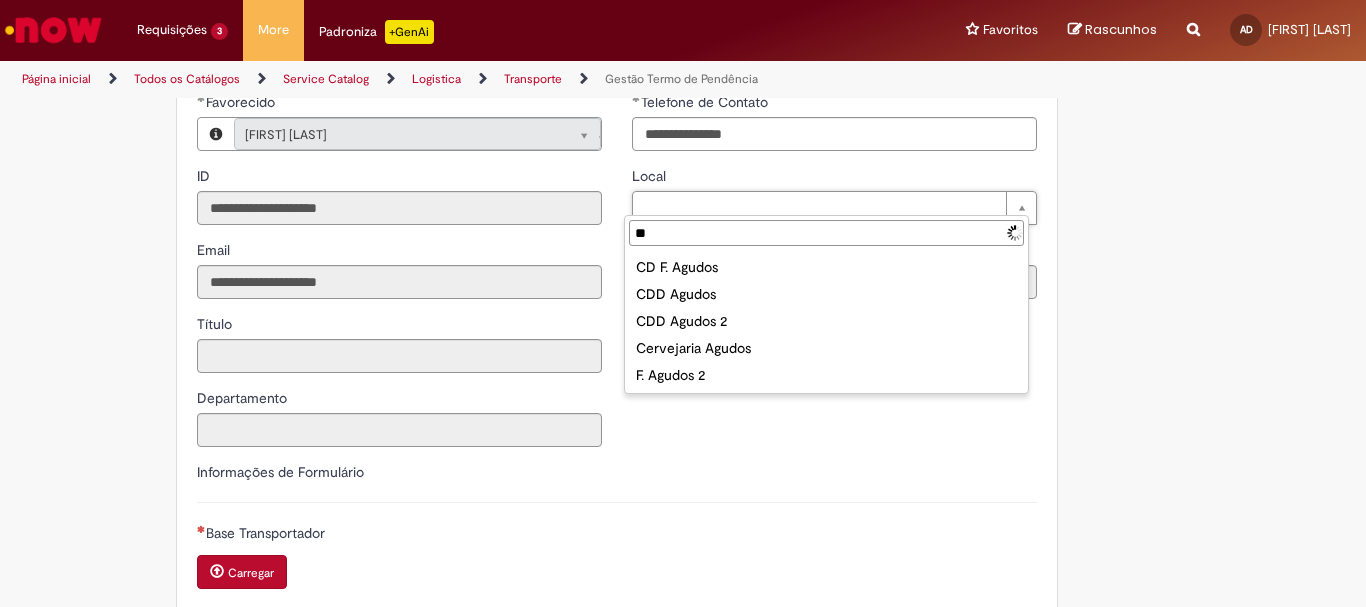 type on "*" 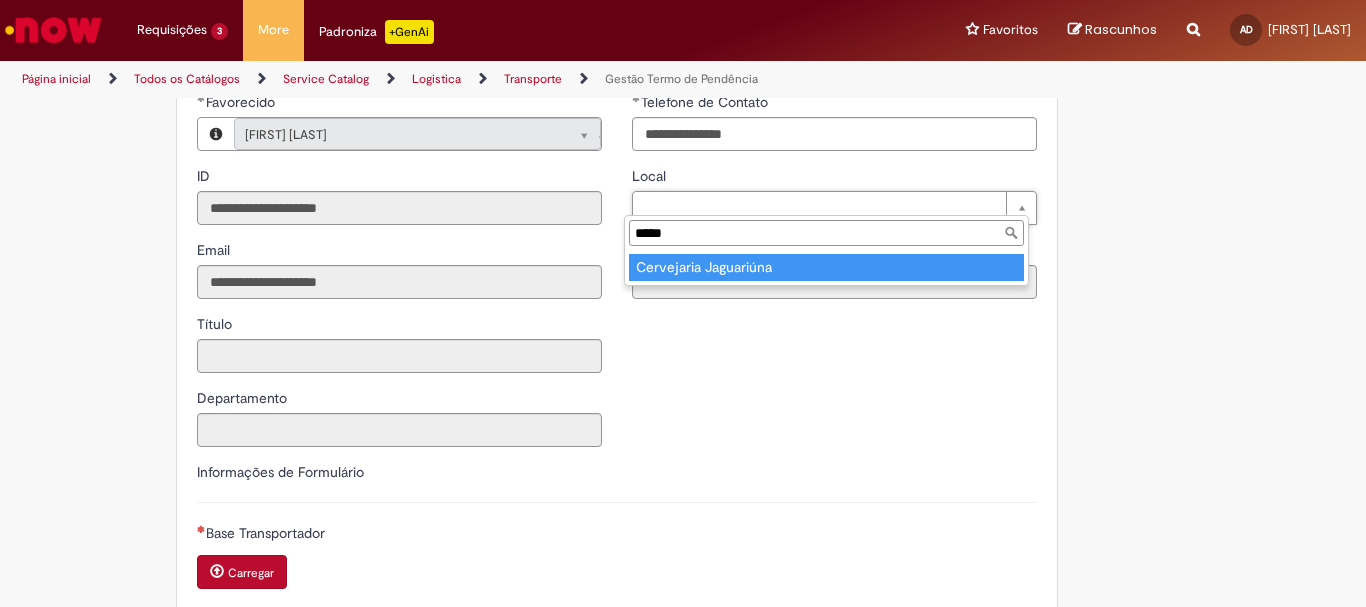 type on "*****" 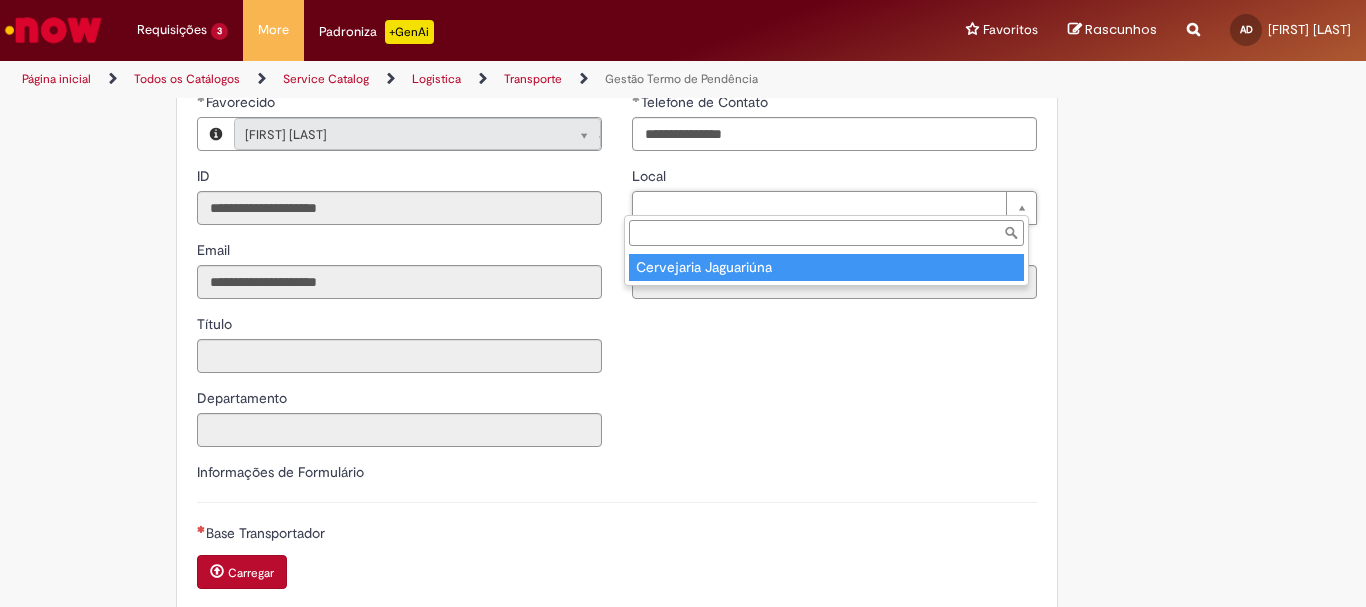 type on "****" 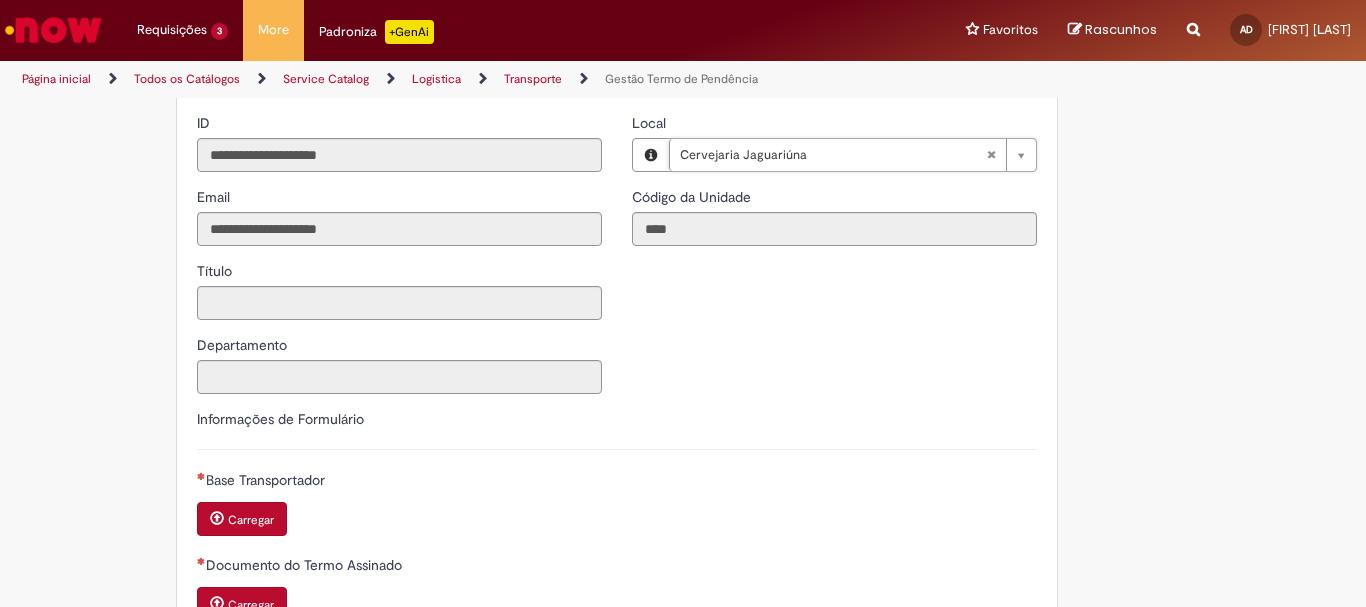scroll, scrollTop: 800, scrollLeft: 0, axis: vertical 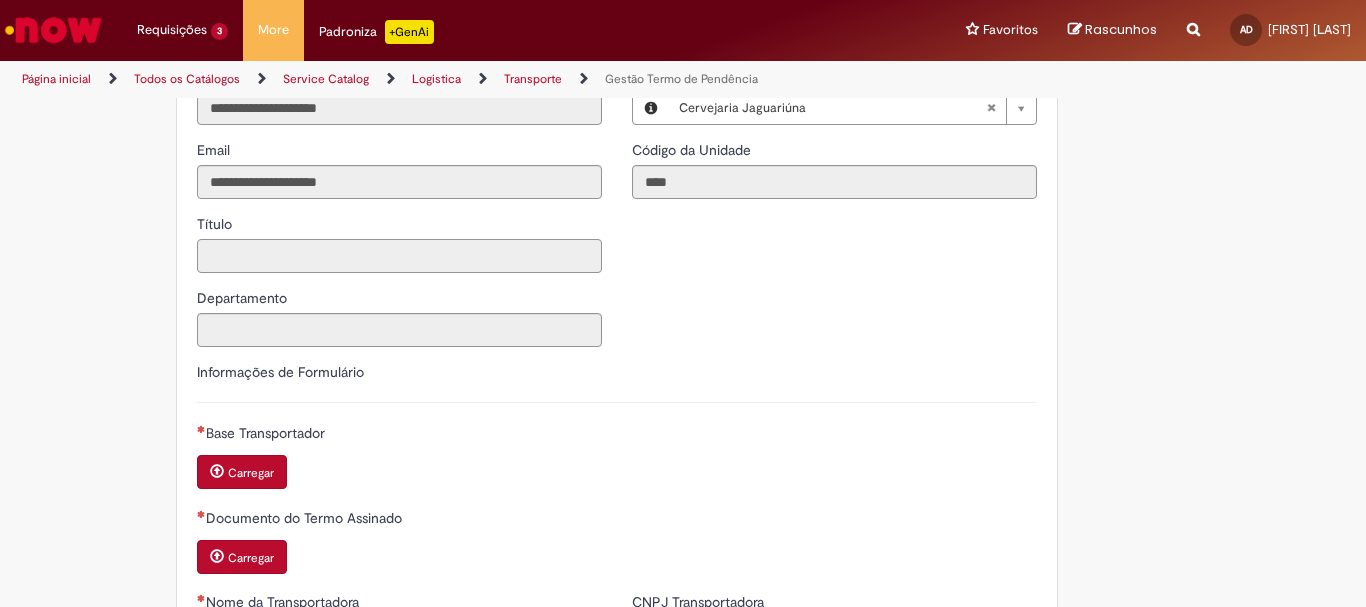 click on "Título" at bounding box center (399, 256) 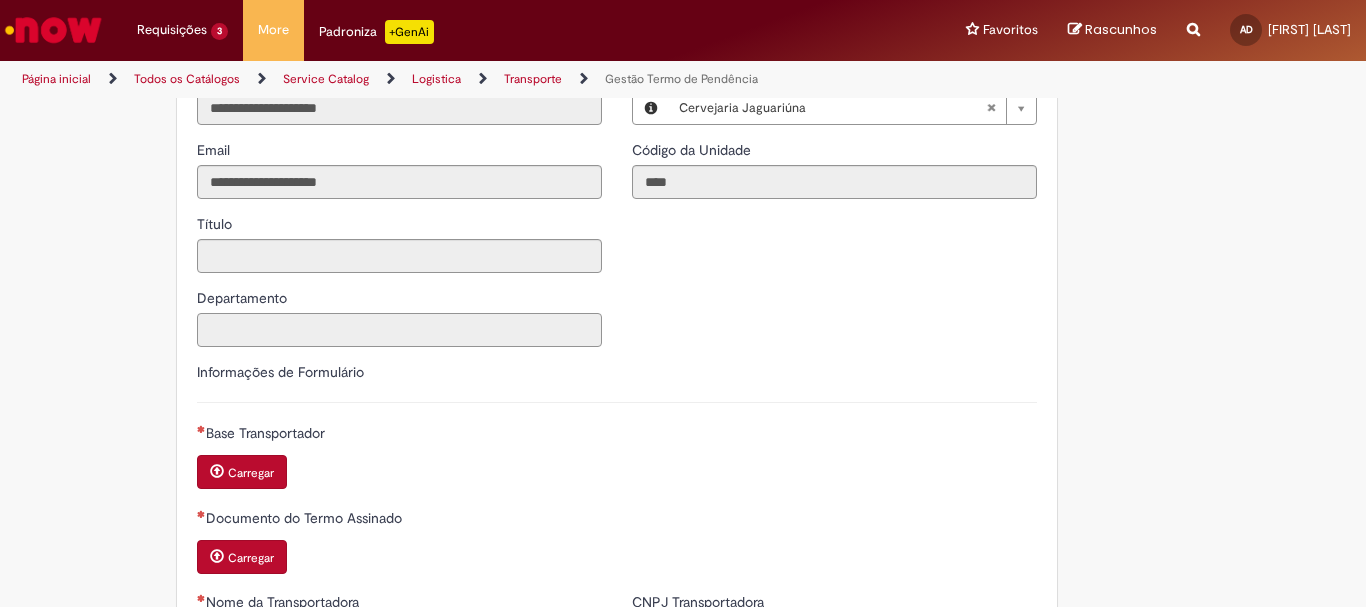 click on "Departamento" at bounding box center [399, 330] 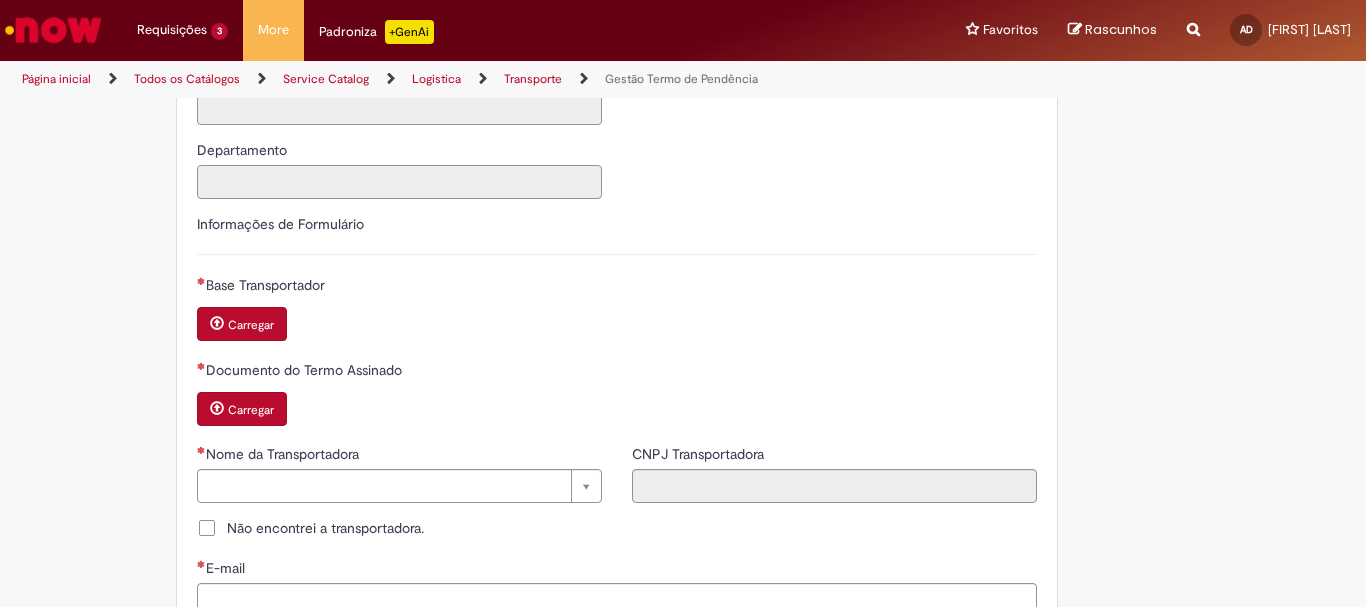 scroll, scrollTop: 1000, scrollLeft: 0, axis: vertical 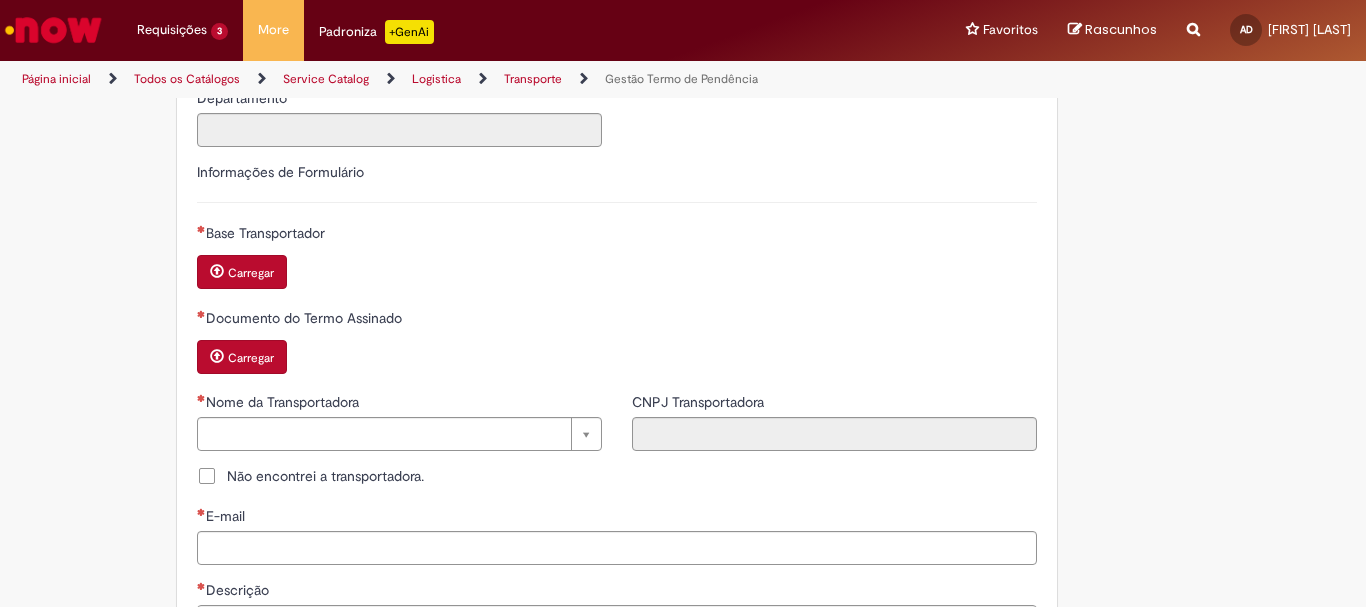 click on "Carregar" at bounding box center (251, 273) 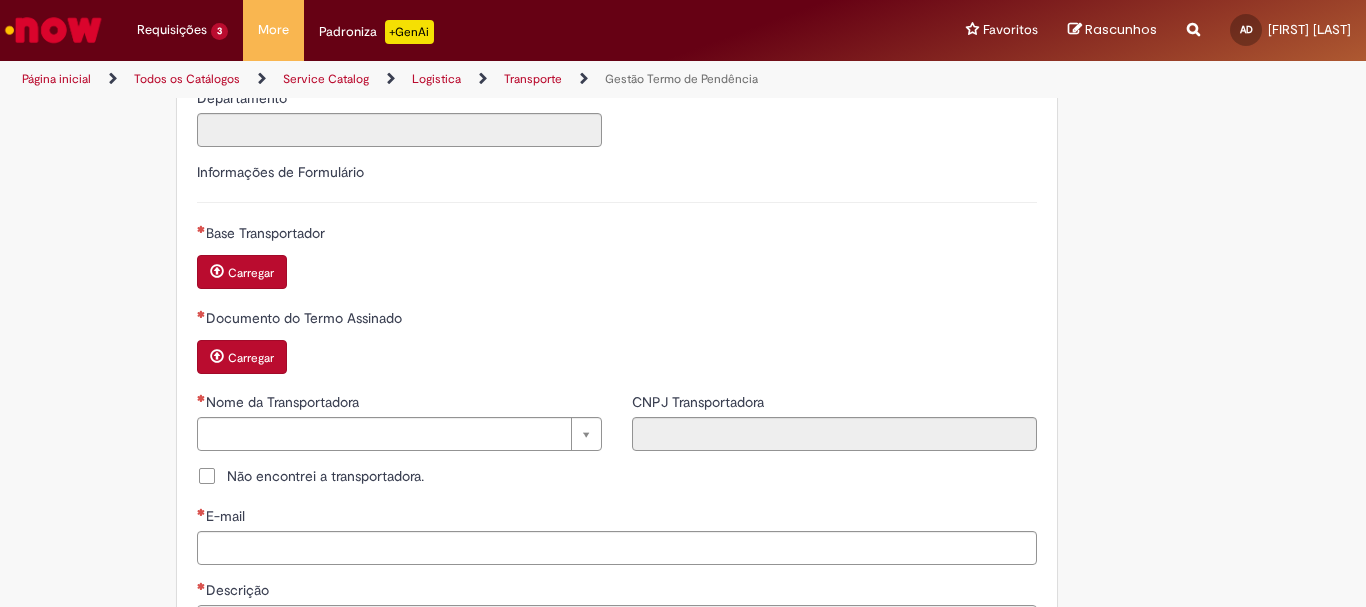 click on "Carregar" at bounding box center (242, 357) 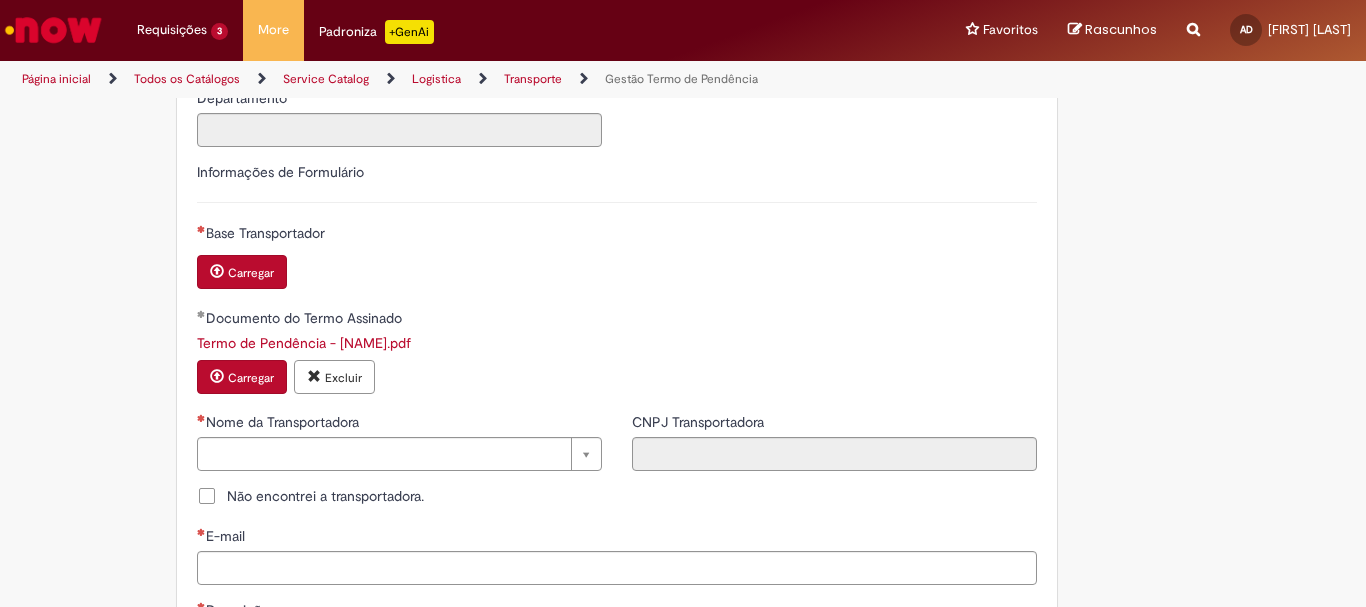 click on "Carregar" at bounding box center [251, 273] 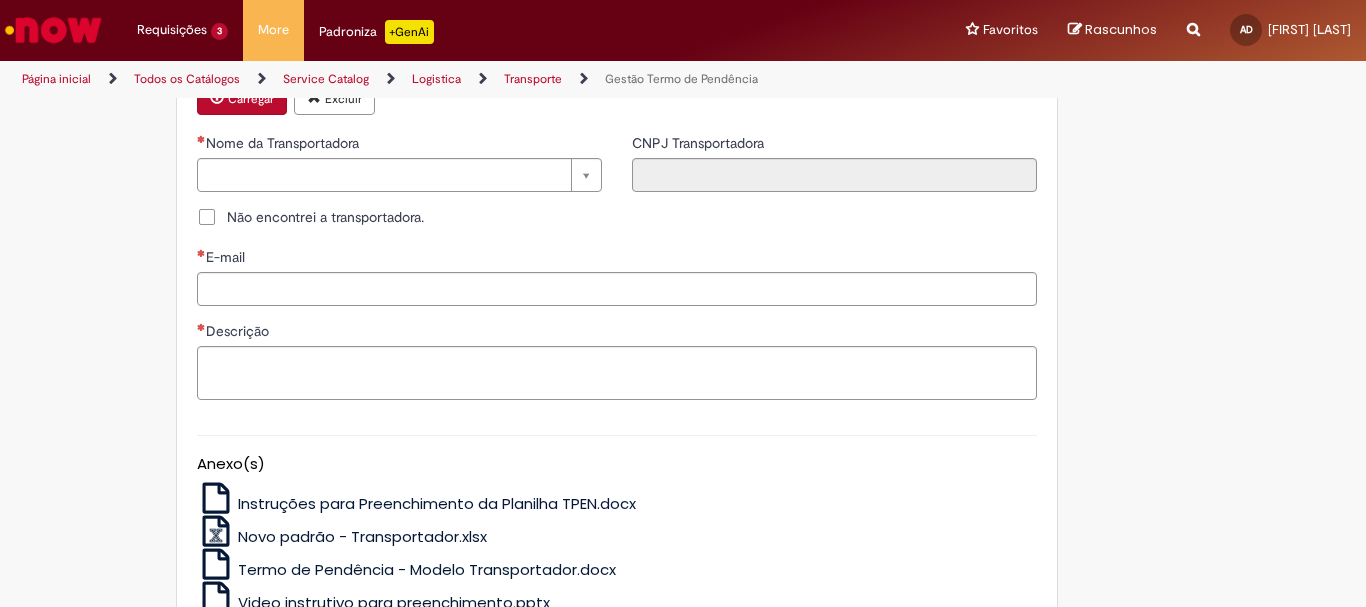 scroll, scrollTop: 1300, scrollLeft: 0, axis: vertical 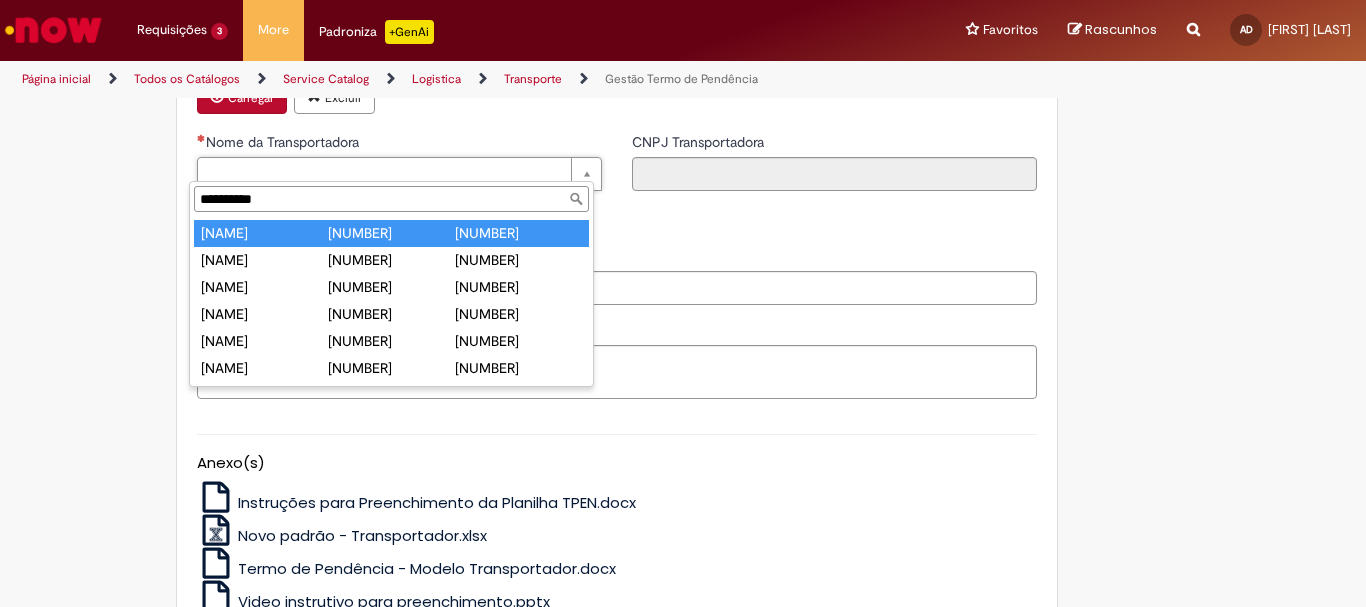type on "**********" 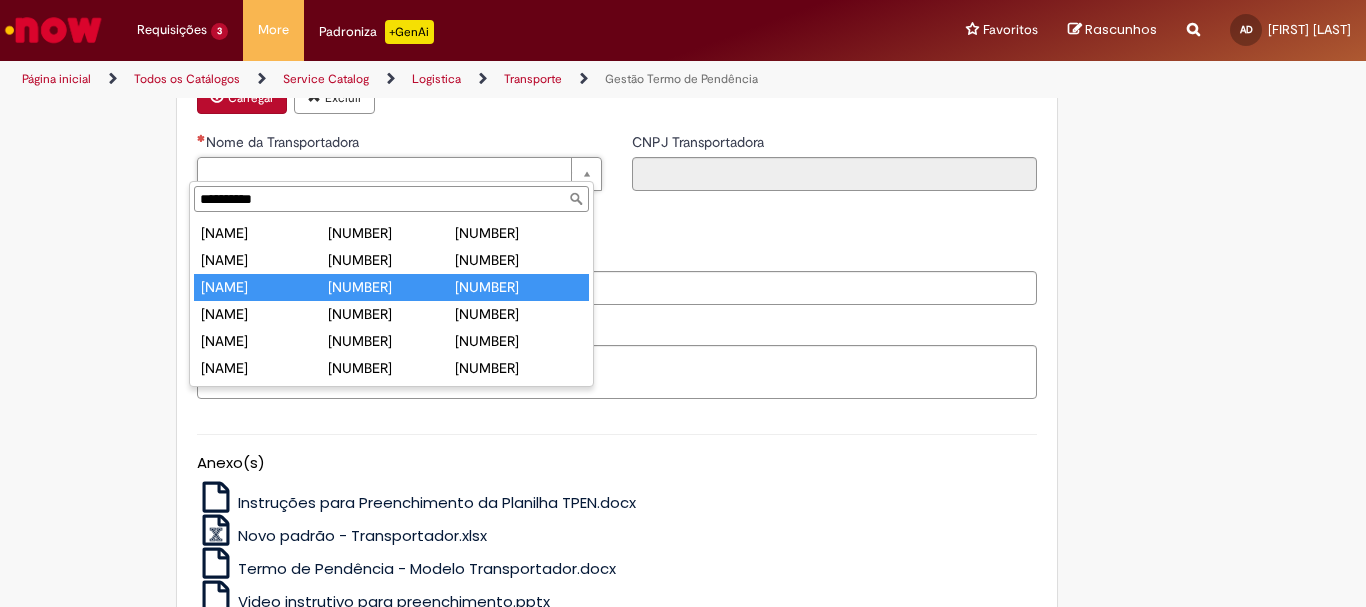 scroll, scrollTop: 1, scrollLeft: 0, axis: vertical 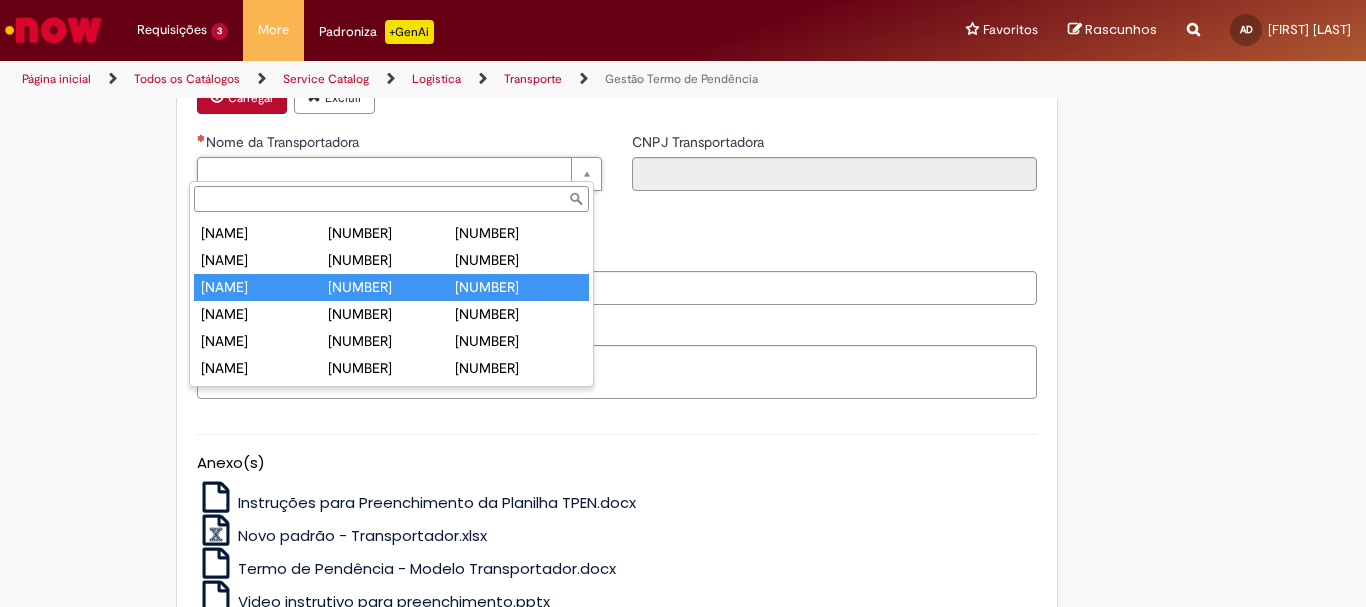 type on "**********" 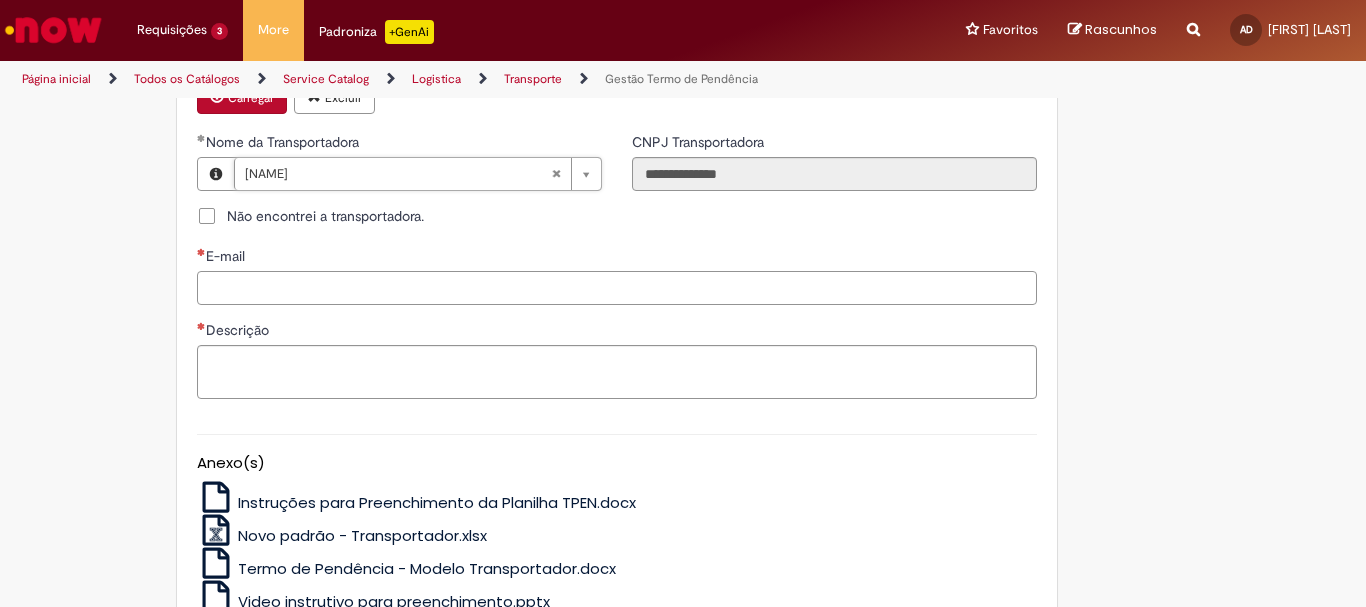 click on "E-mail" at bounding box center [617, 288] 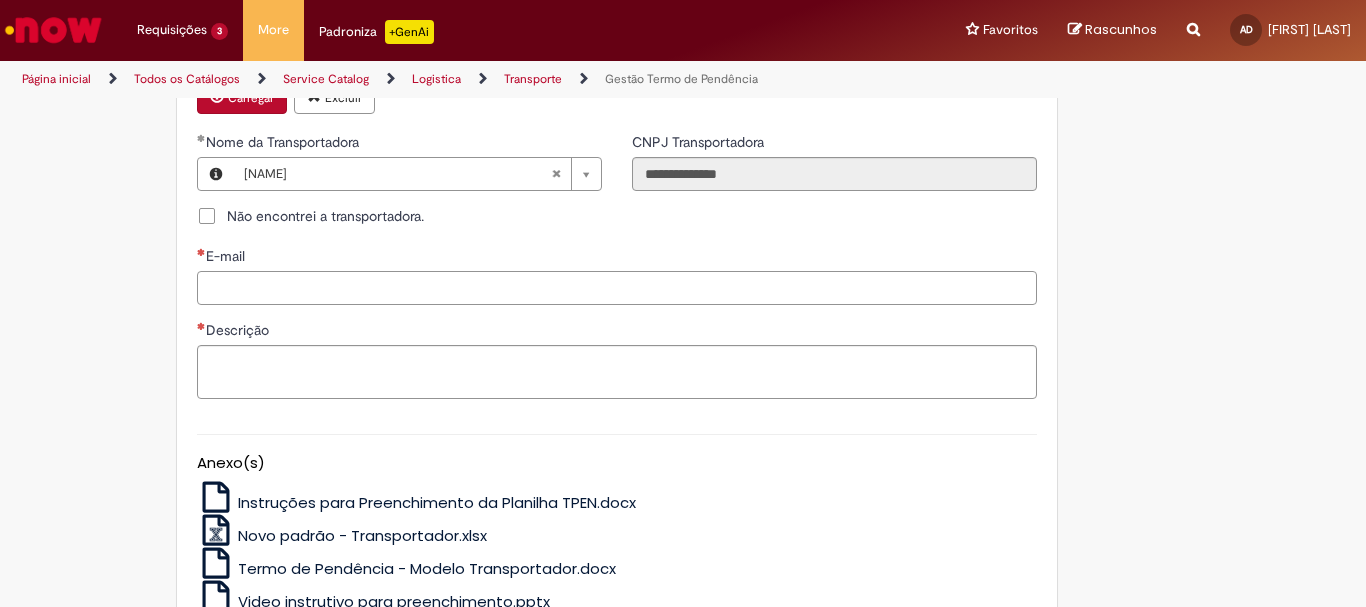 click on "E-mail" at bounding box center (617, 288) 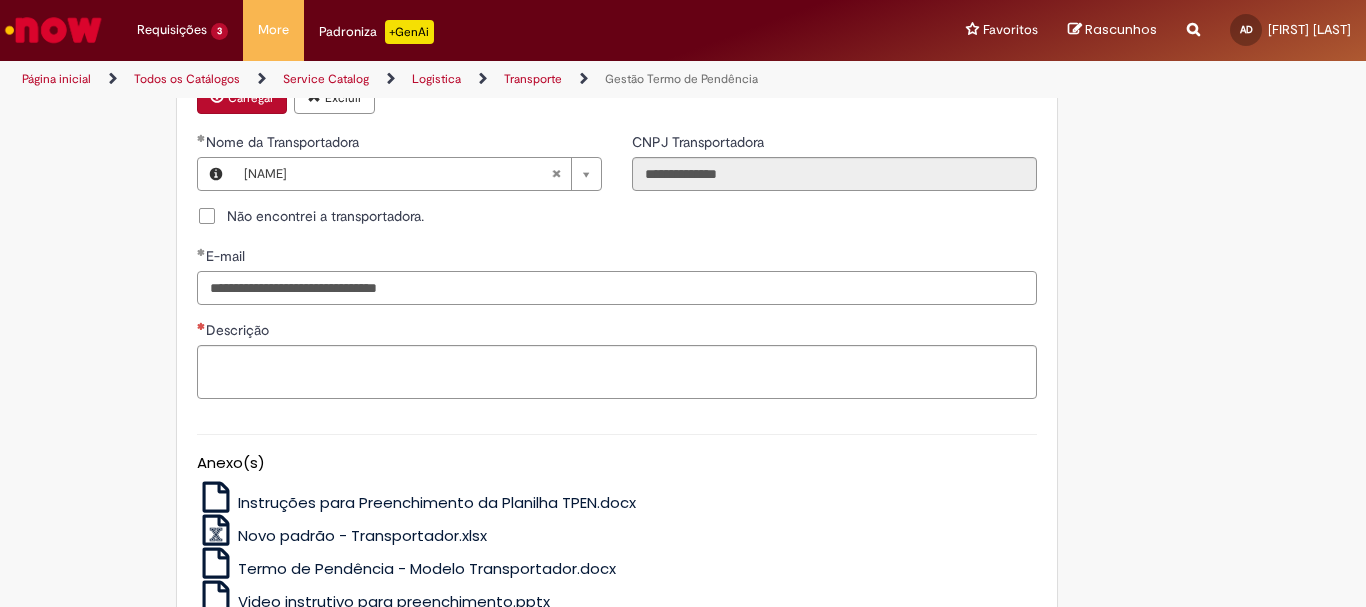 type on "**********" 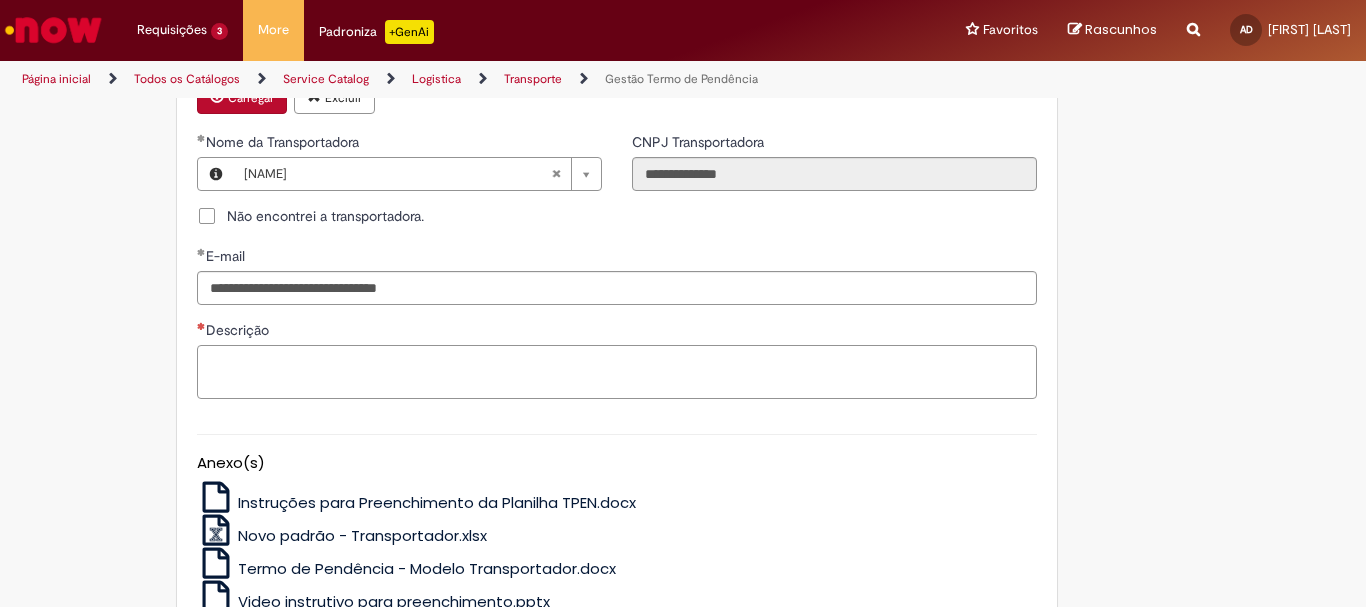 click on "Descrição" at bounding box center (617, 372) 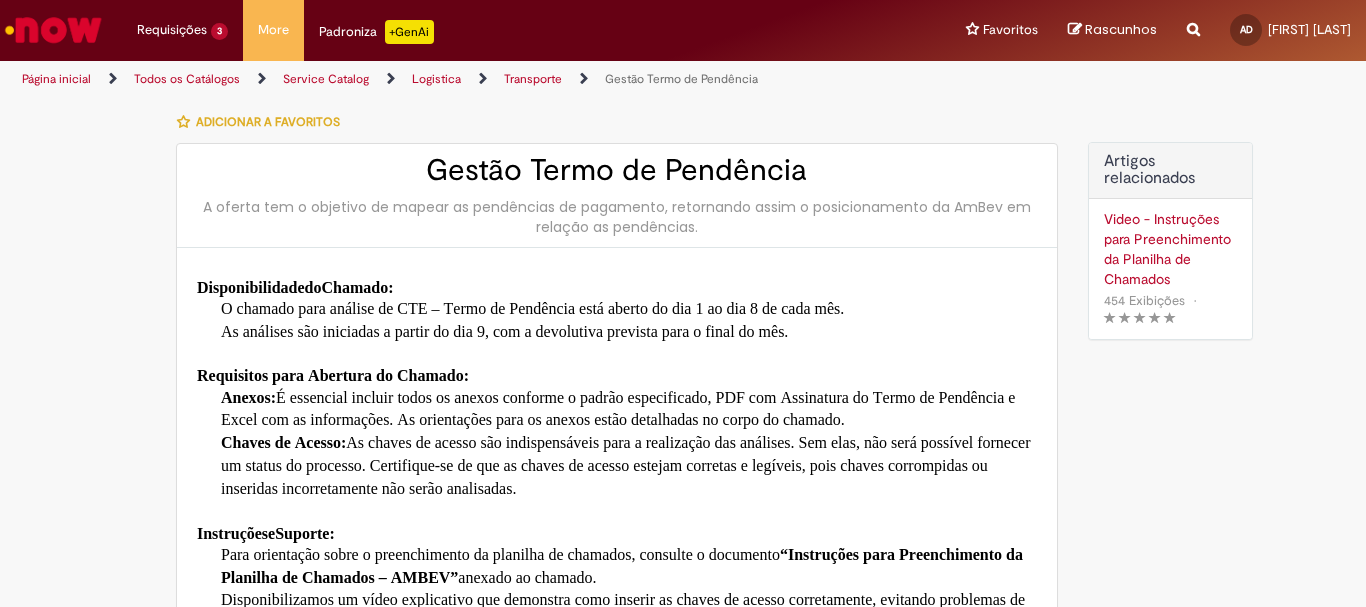 scroll, scrollTop: 100, scrollLeft: 0, axis: vertical 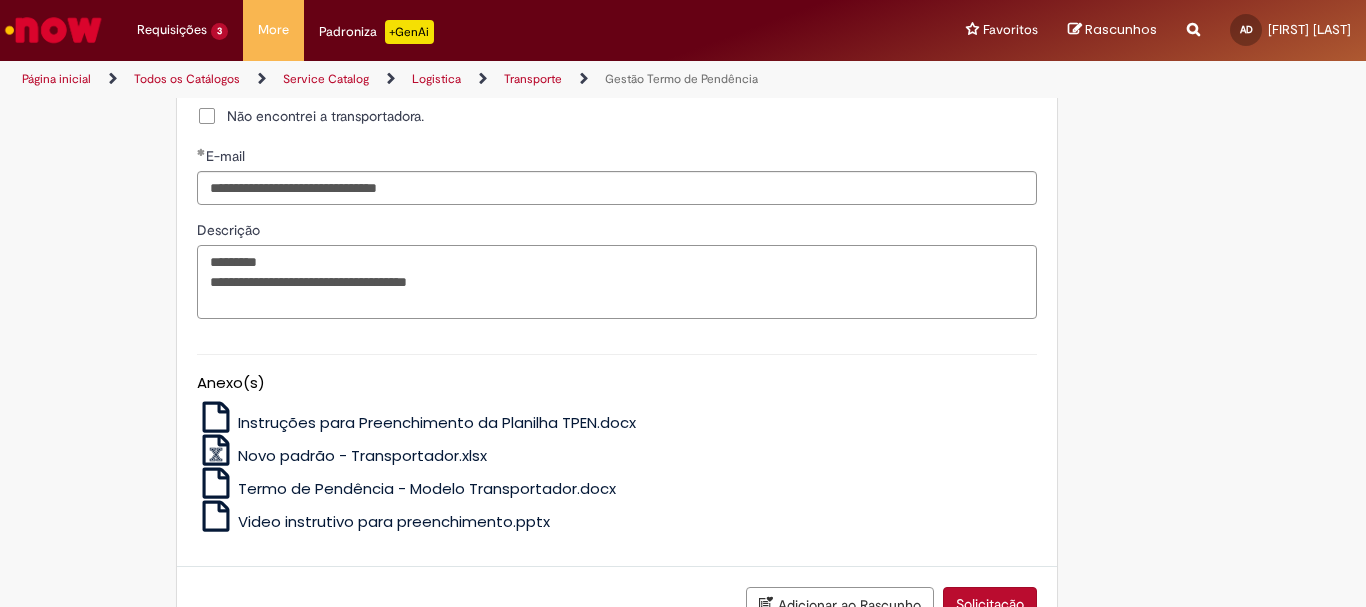 click on "**********" at bounding box center [617, 282] 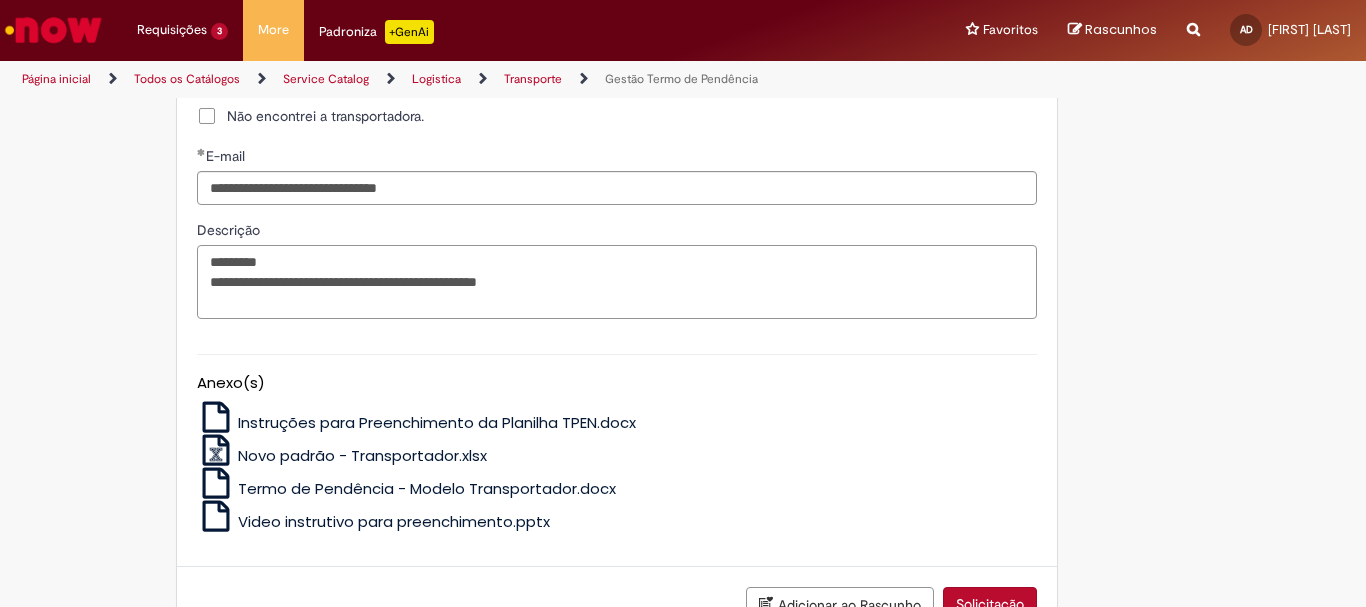 click on "**********" at bounding box center (617, 282) 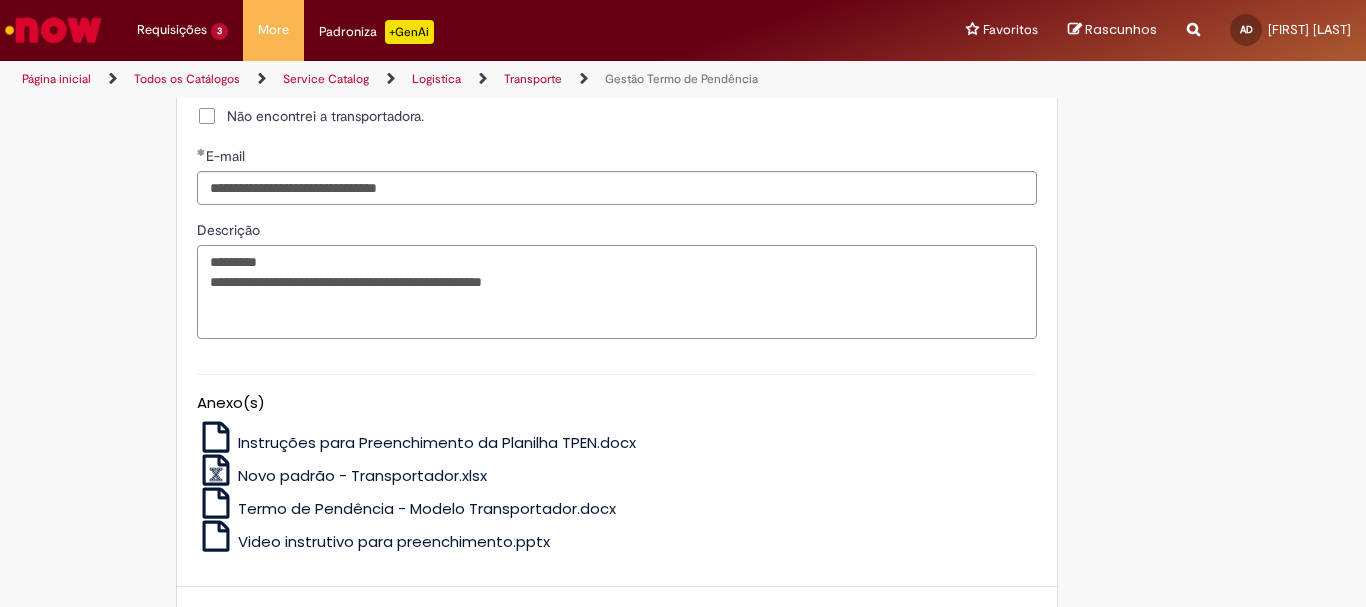 click on "**********" at bounding box center (617, 292) 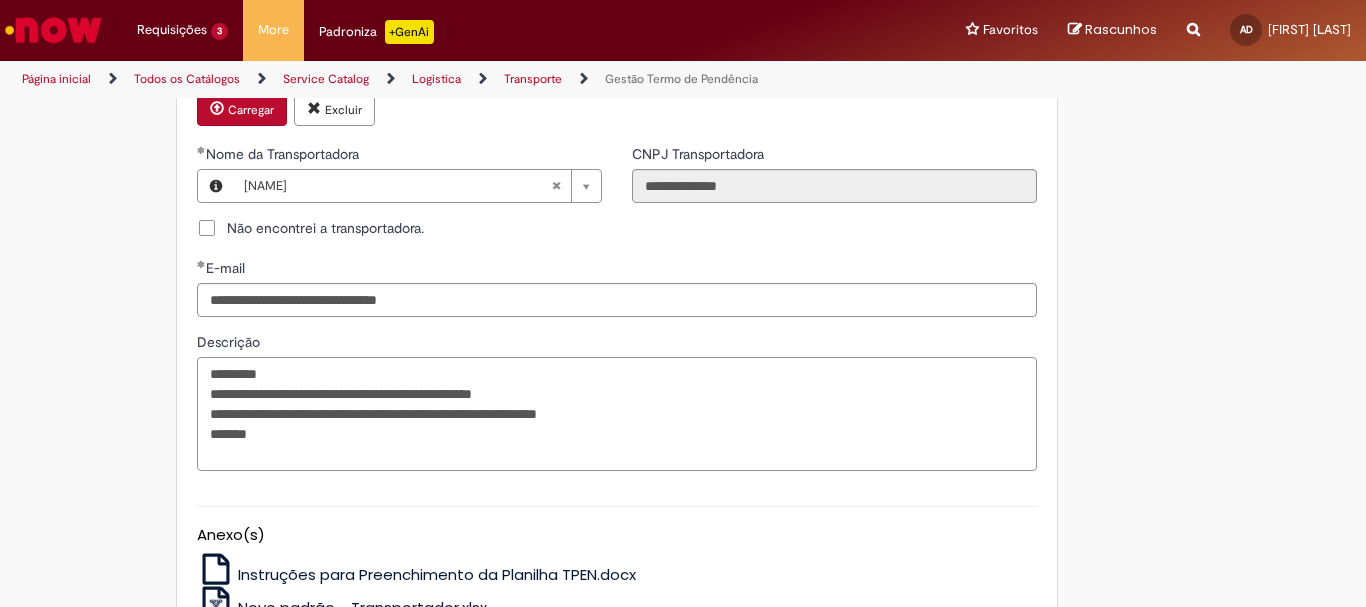 scroll, scrollTop: 1259, scrollLeft: 0, axis: vertical 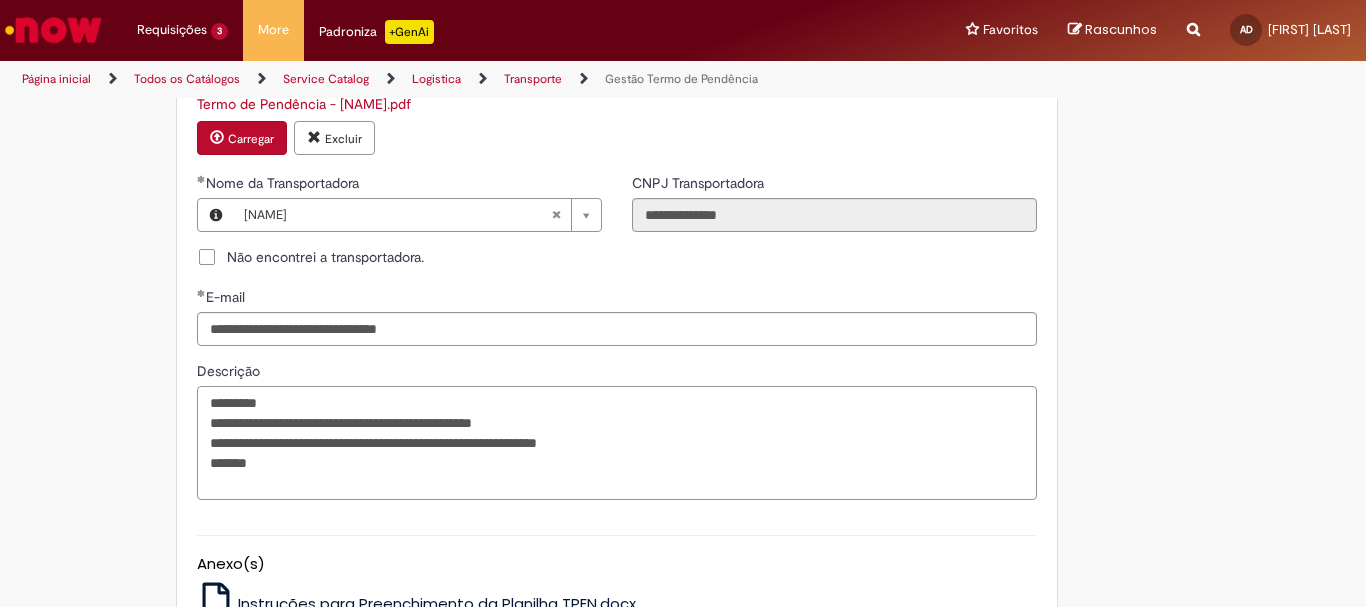 drag, startPoint x: 204, startPoint y: 397, endPoint x: 249, endPoint y: 471, distance: 86.608315 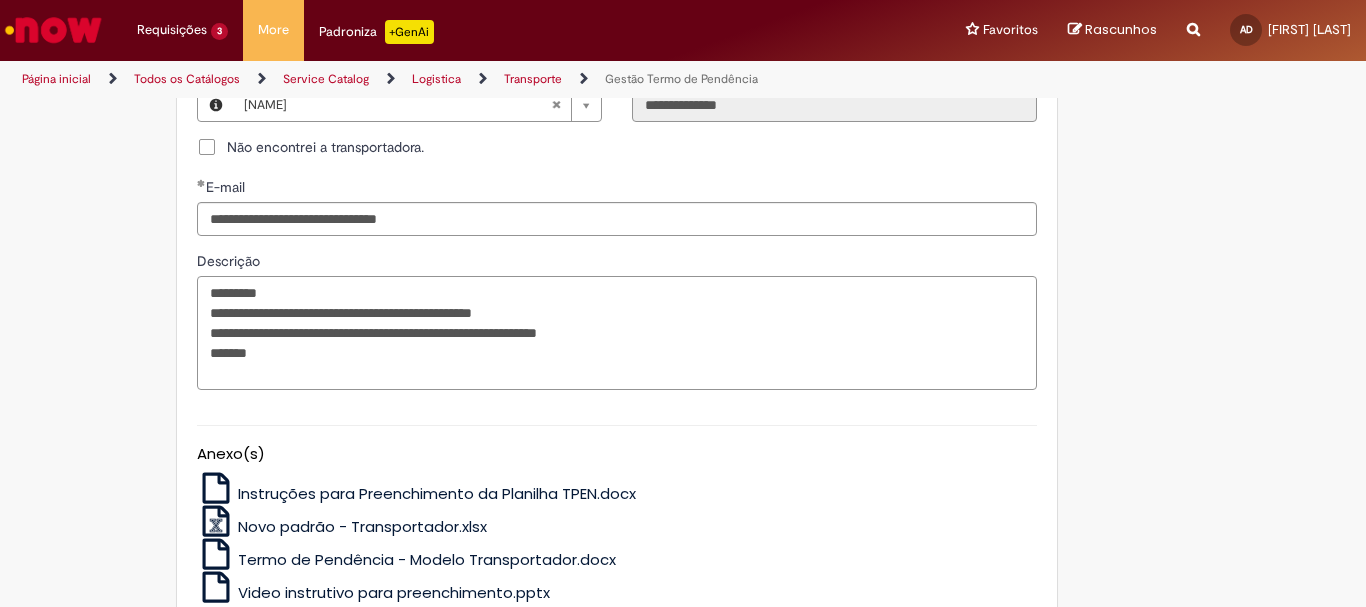scroll, scrollTop: 1559, scrollLeft: 0, axis: vertical 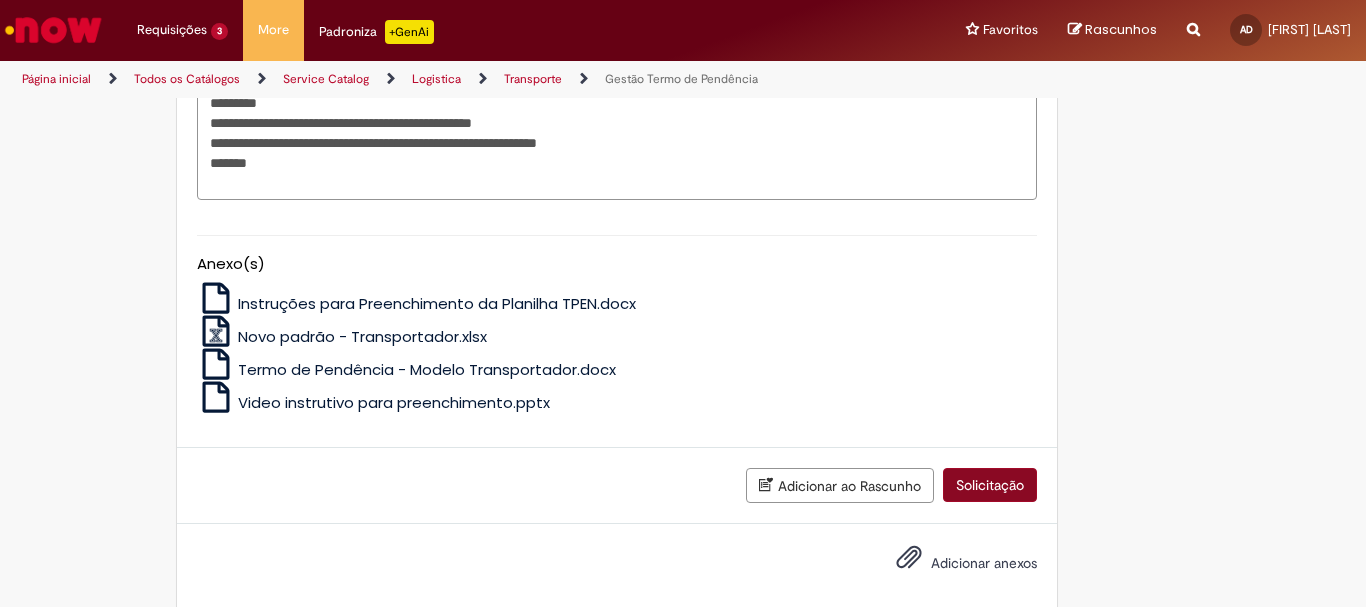type on "**********" 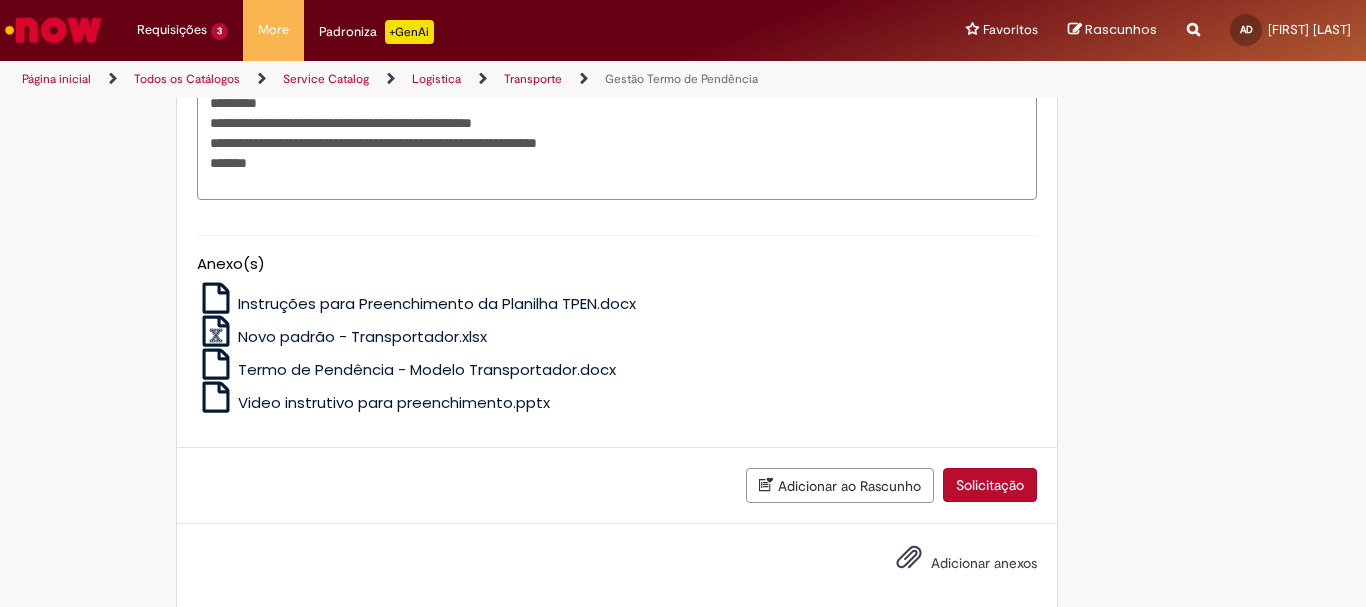 click on "Solicitação" at bounding box center (990, 485) 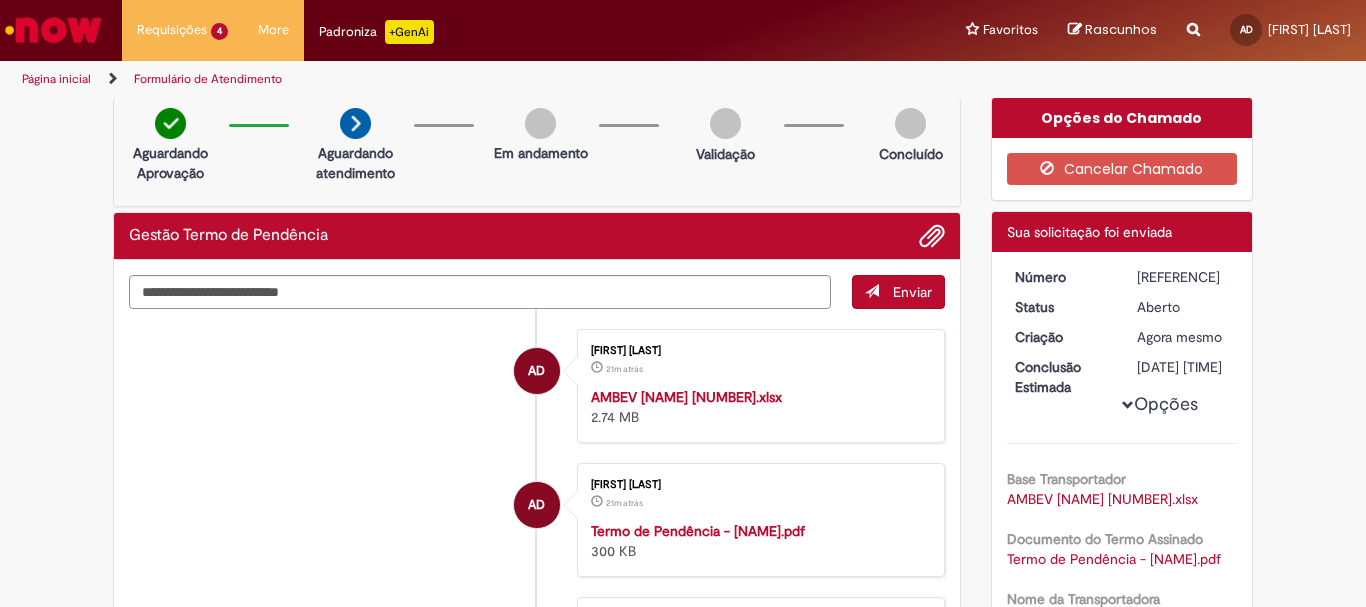 scroll, scrollTop: 0, scrollLeft: 0, axis: both 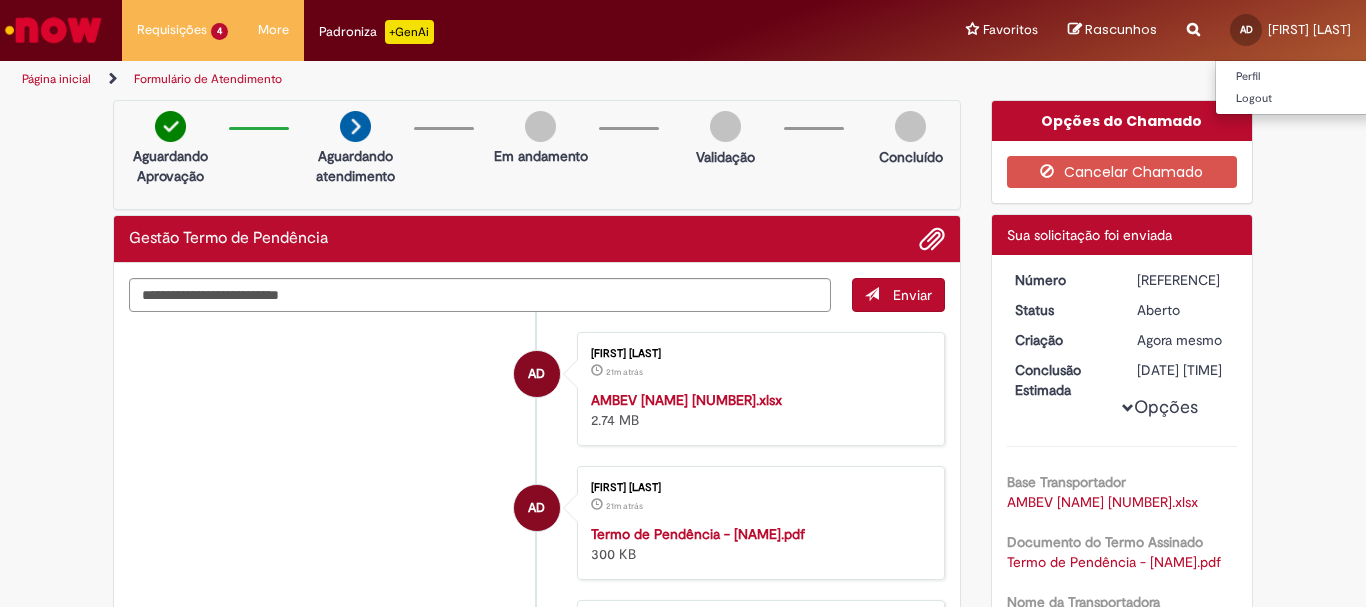 click on "Antonio Dalbeto" at bounding box center (1309, 29) 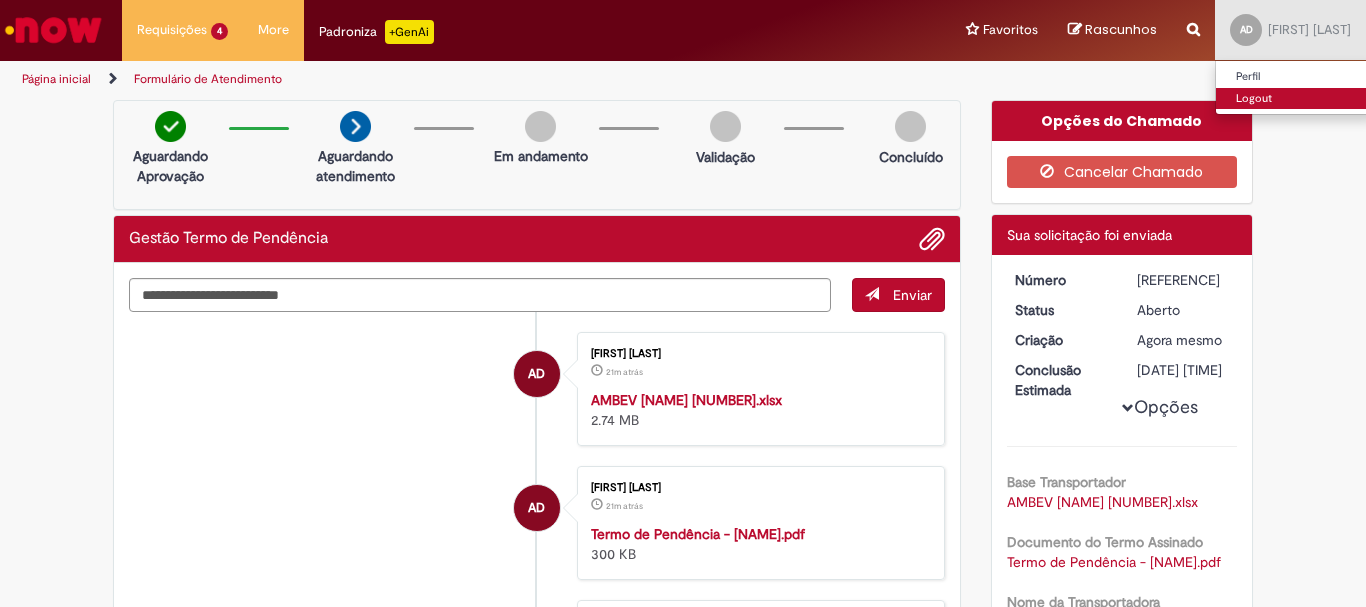 click on "Logout" at bounding box center [1295, 99] 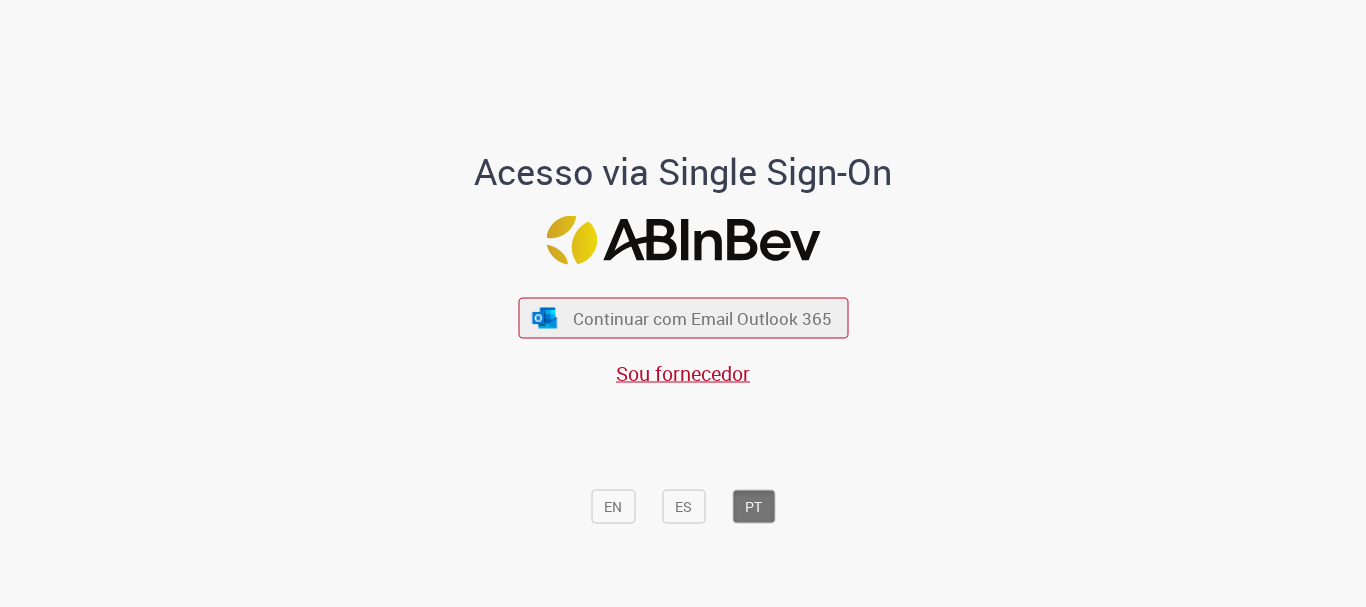 scroll, scrollTop: 0, scrollLeft: 0, axis: both 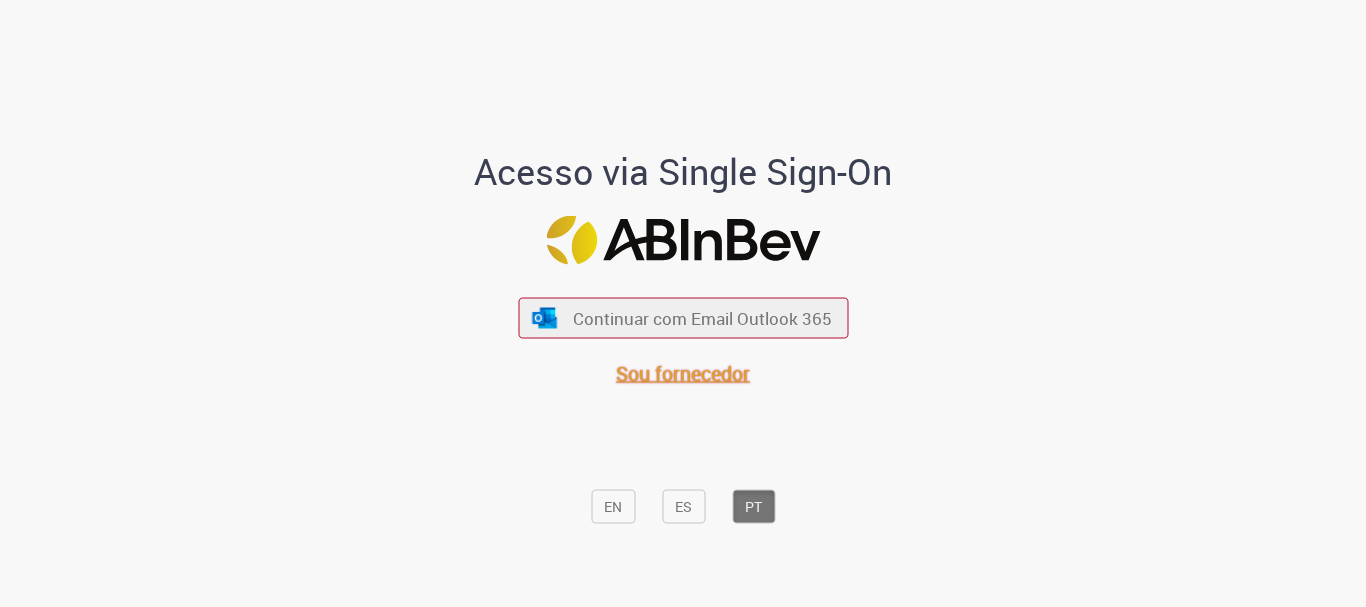 click on "Sou fornecedor" at bounding box center [683, 373] 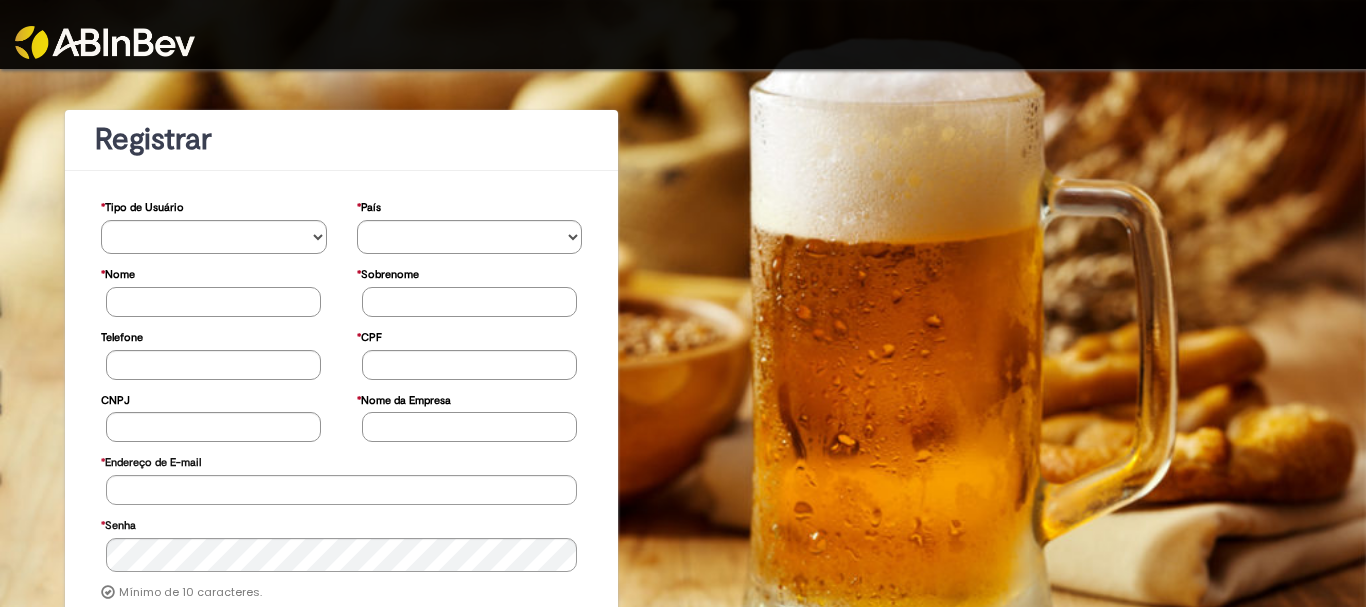 scroll, scrollTop: 0, scrollLeft: 0, axis: both 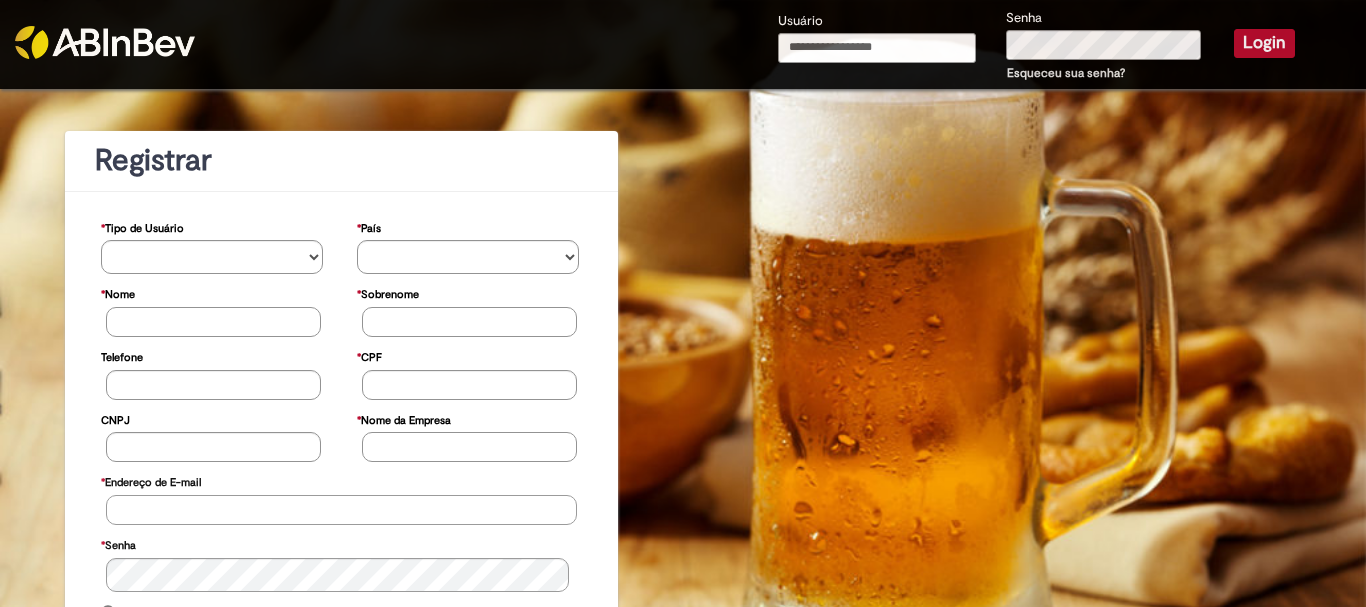 type on "**********" 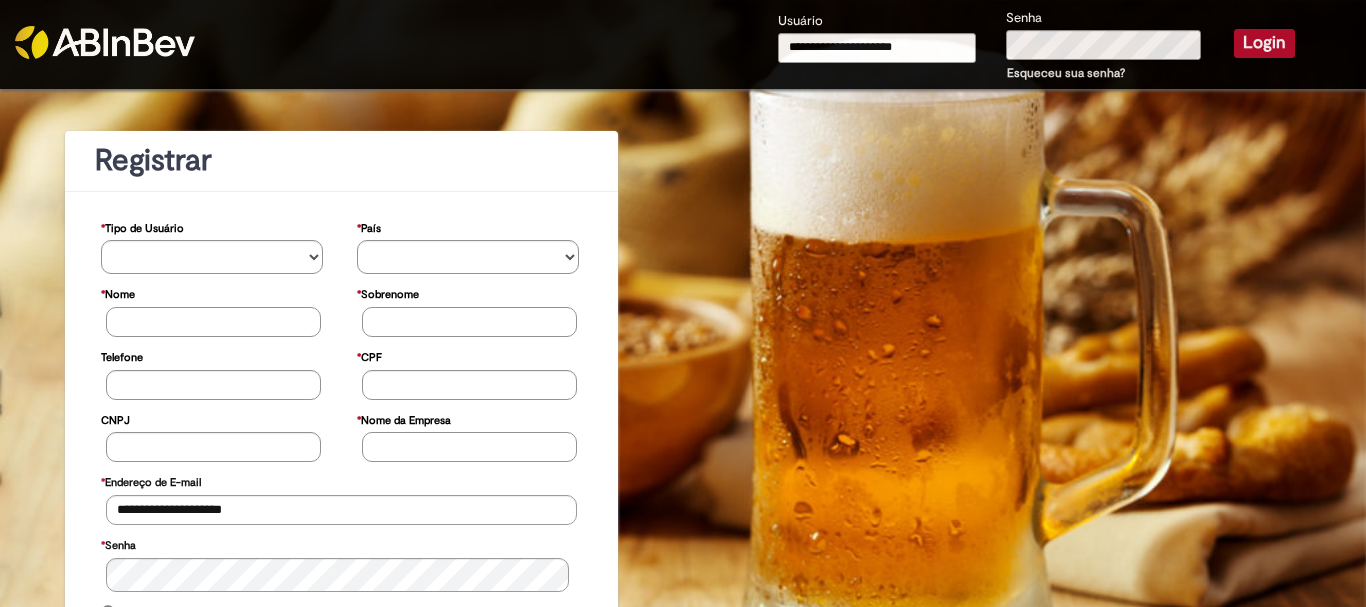 click on "**********" at bounding box center [877, 48] 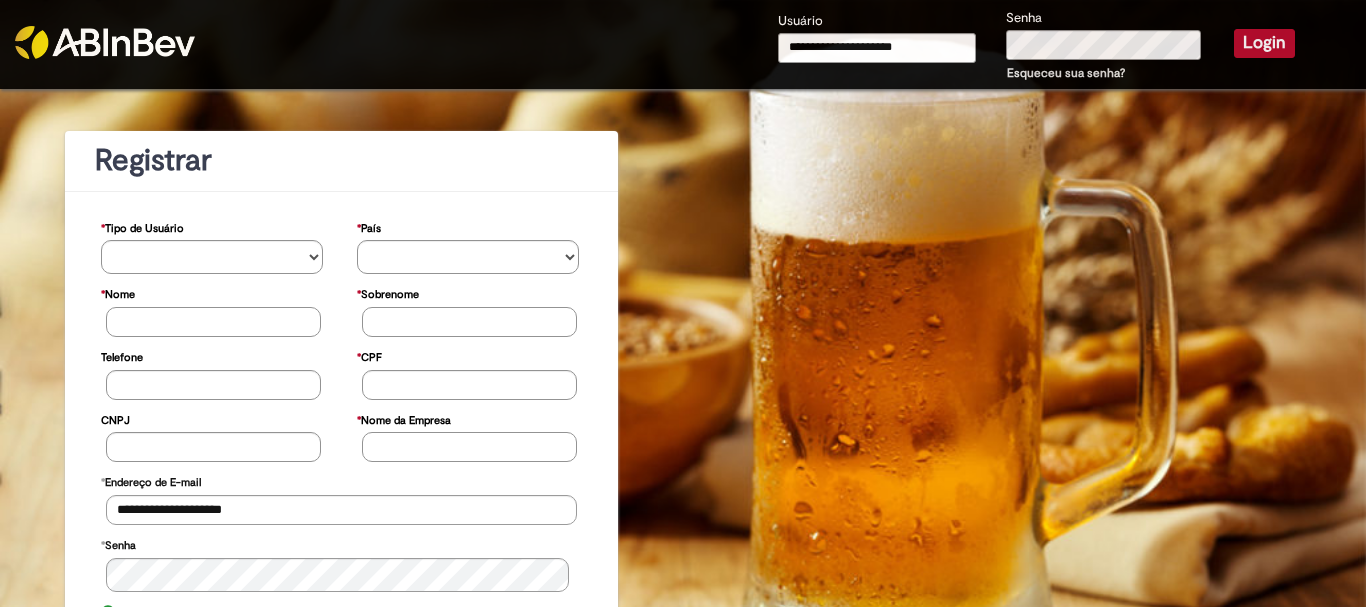 type on "**********" 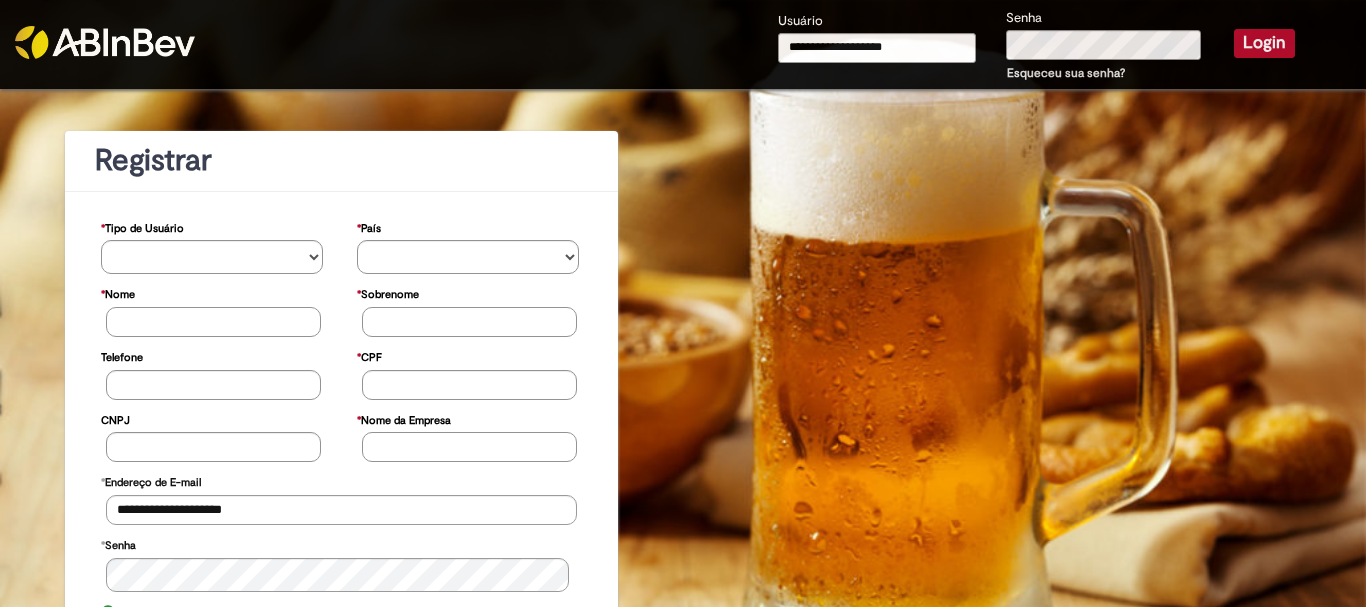 click on "Login" at bounding box center [1264, 43] 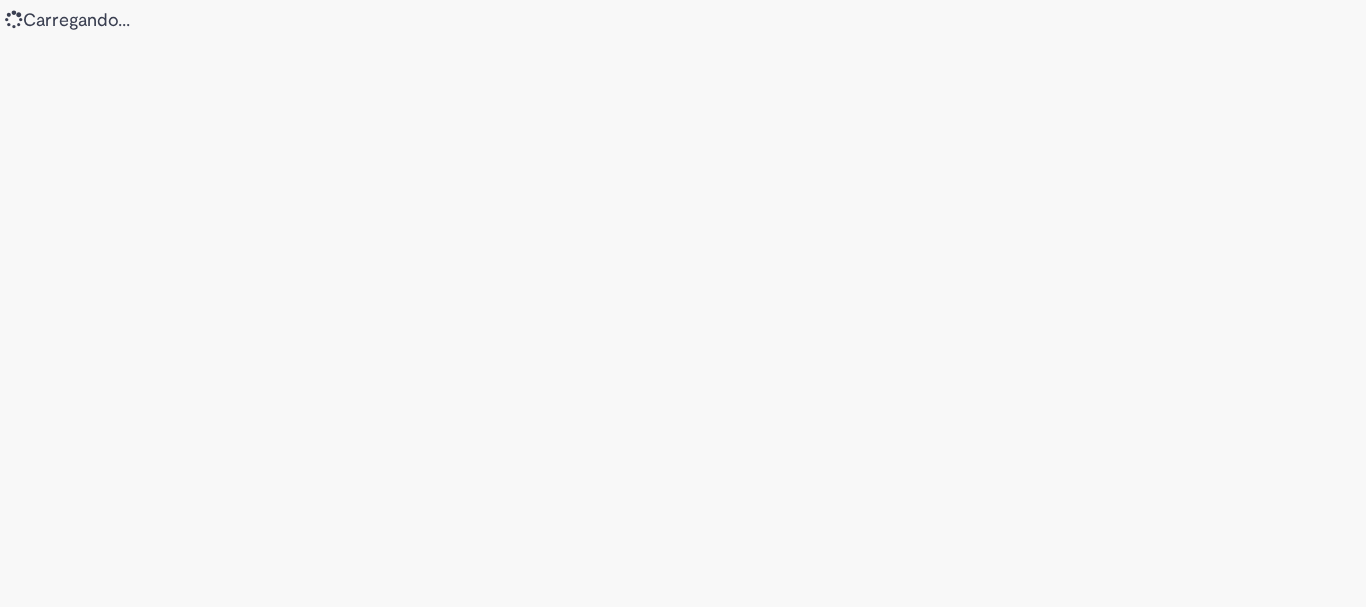 scroll, scrollTop: 0, scrollLeft: 0, axis: both 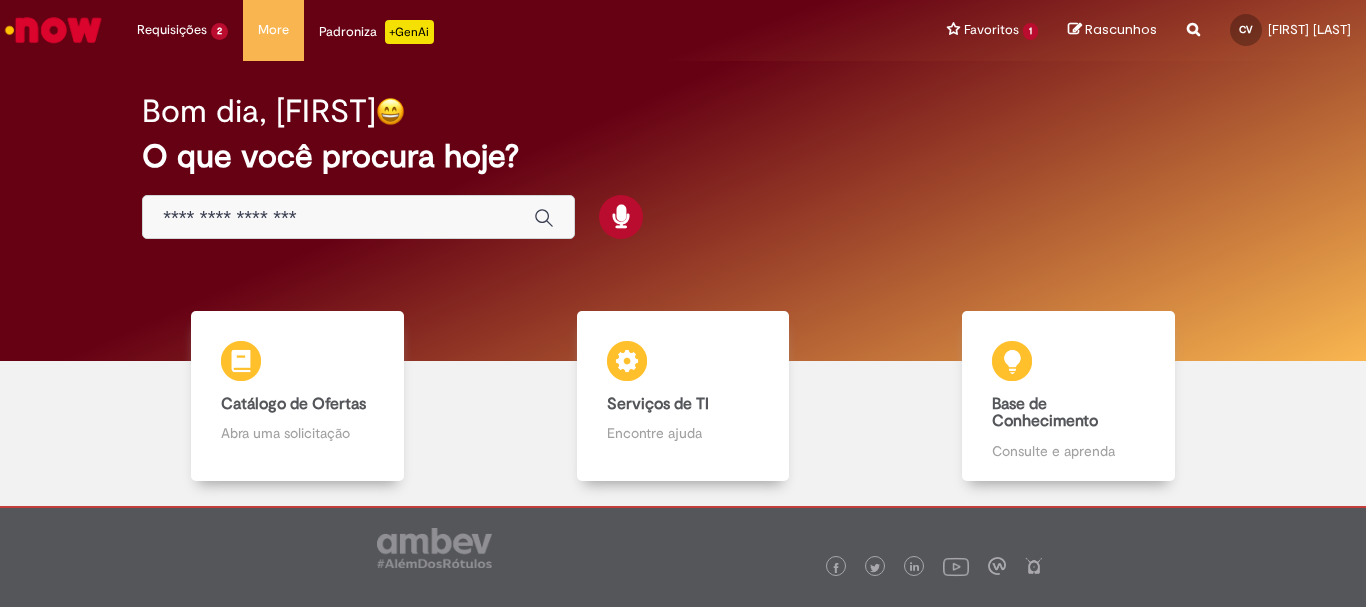 click at bounding box center (1193, 18) 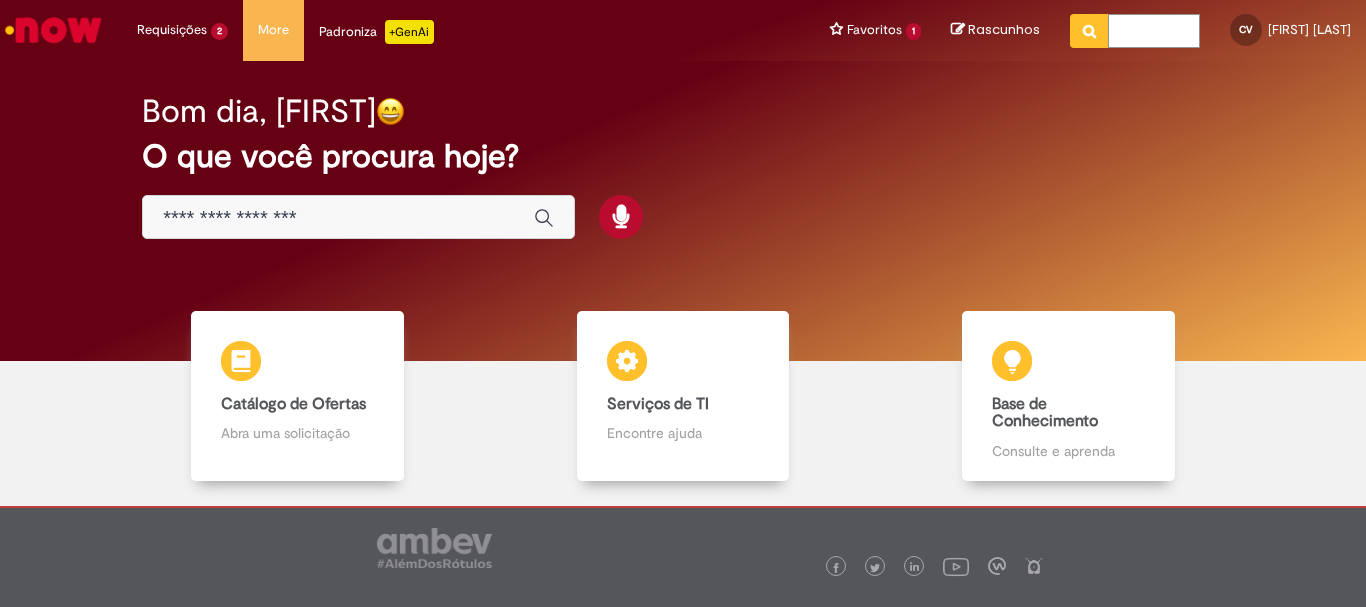click at bounding box center (1154, 31) 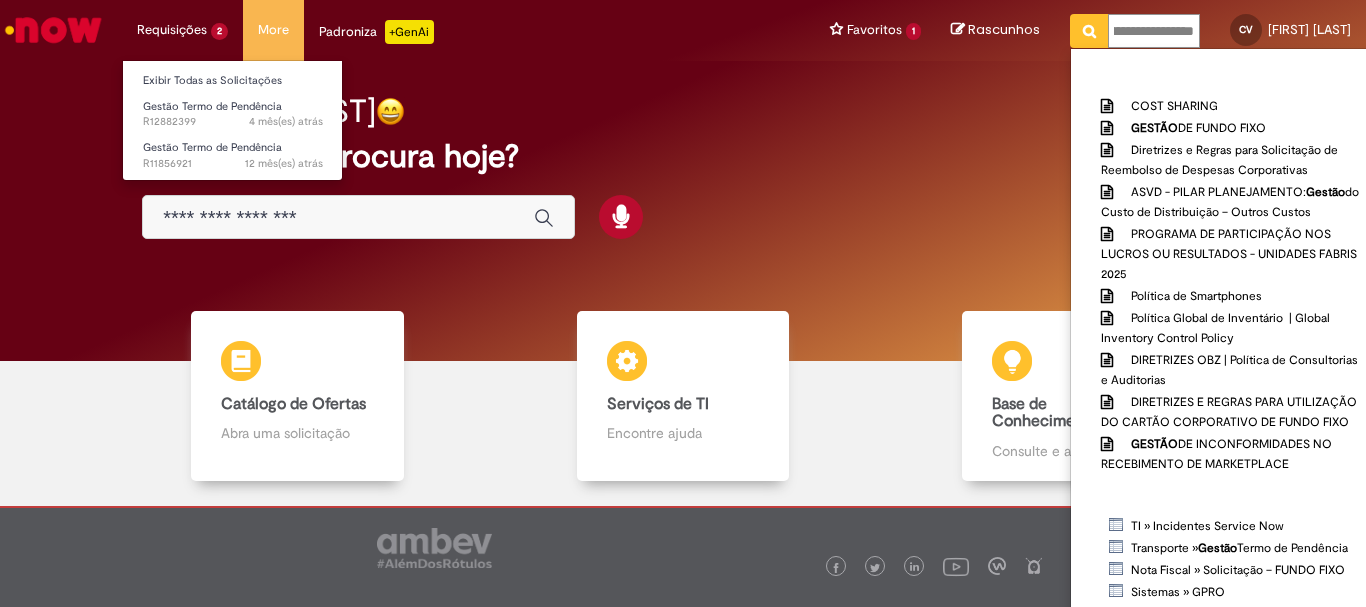 scroll, scrollTop: 0, scrollLeft: 65, axis: horizontal 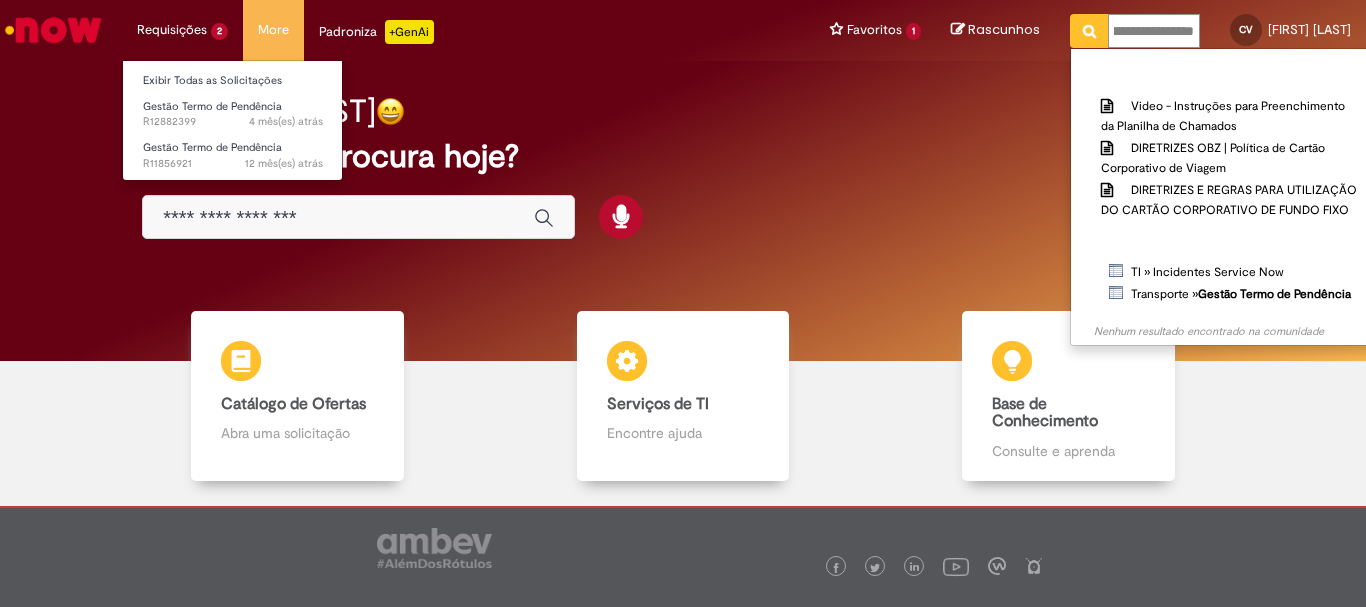 click at bounding box center [1089, 31] 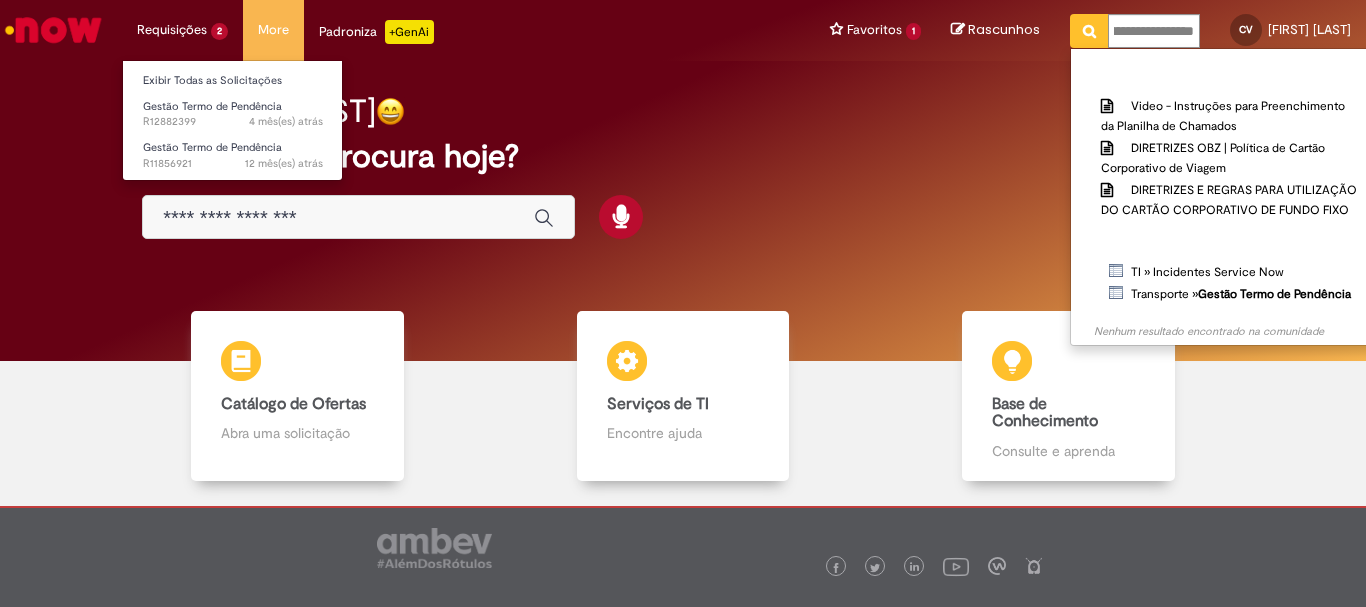 type on "**********" 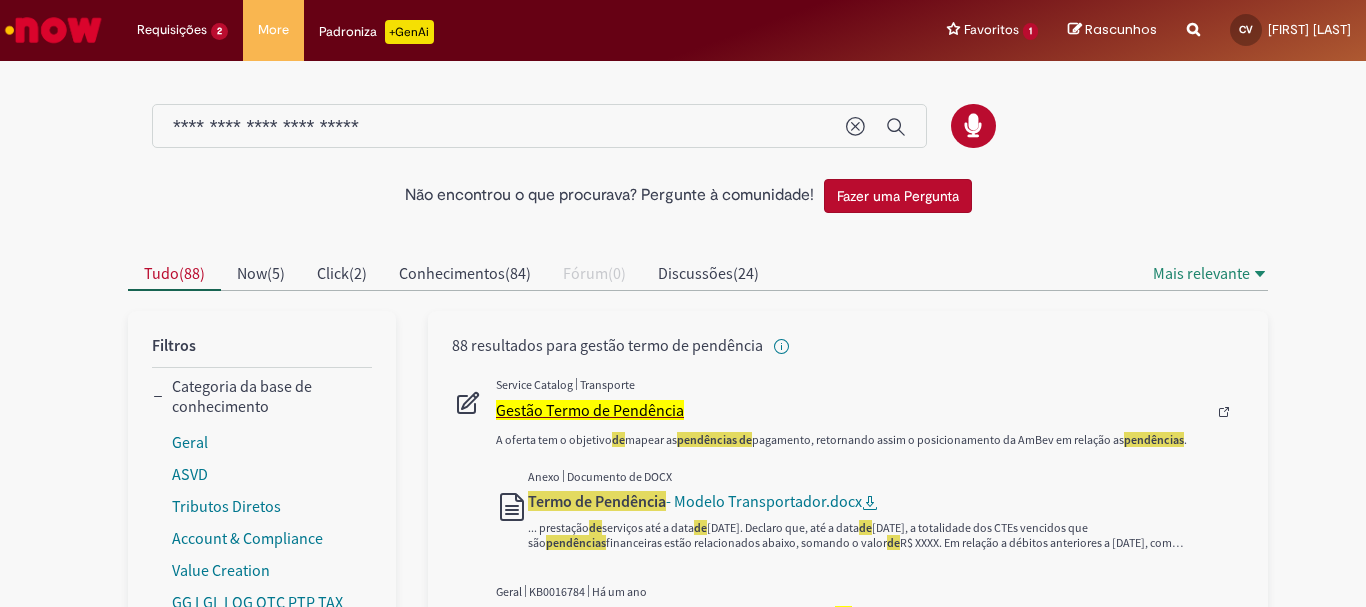 click on "Gestão Termo de Pendência" at bounding box center [590, 410] 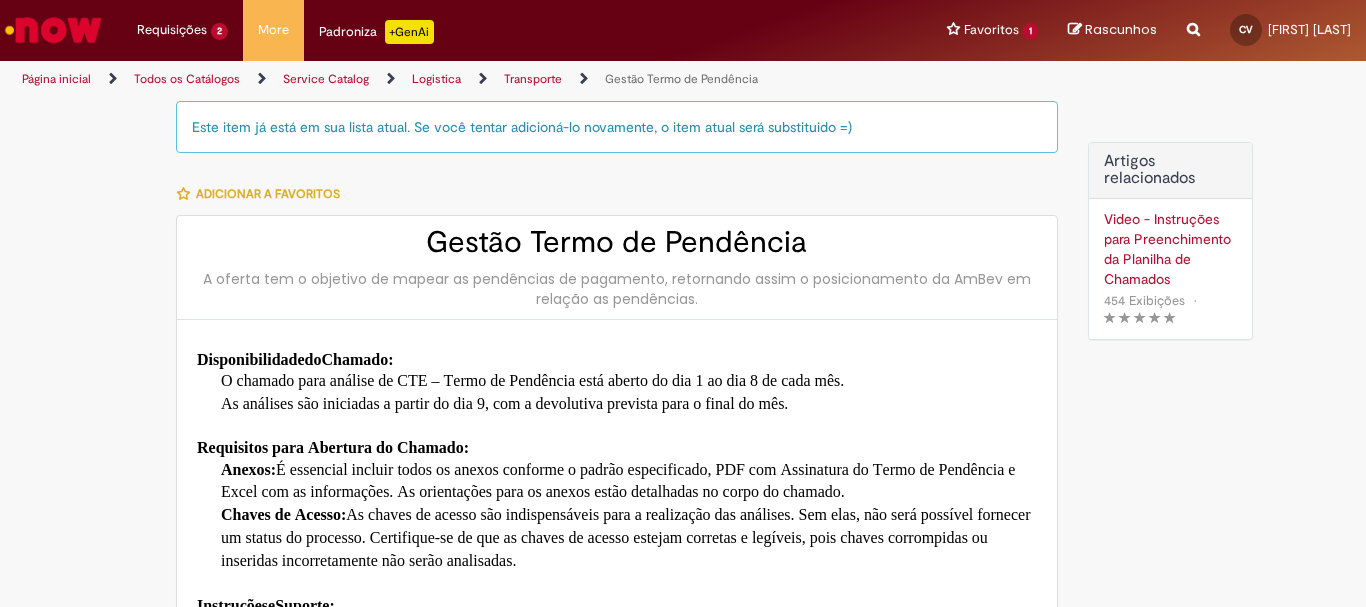 type on "**********" 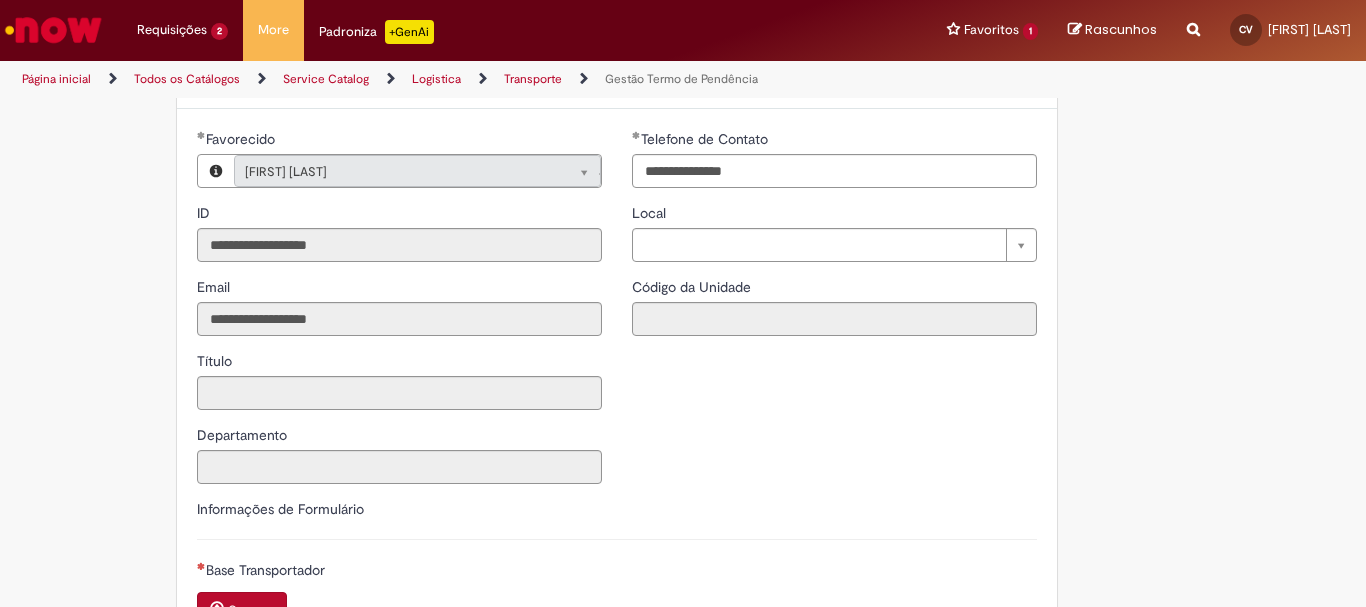 scroll, scrollTop: 700, scrollLeft: 0, axis: vertical 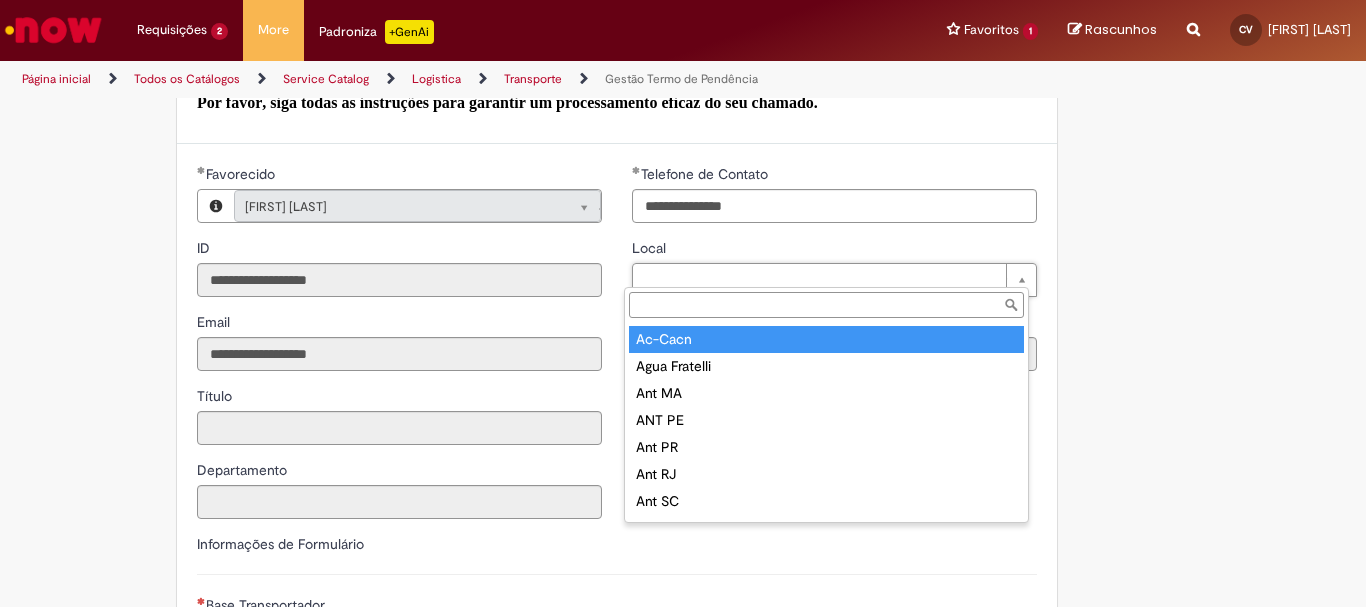 click on "Local" at bounding box center [826, 305] 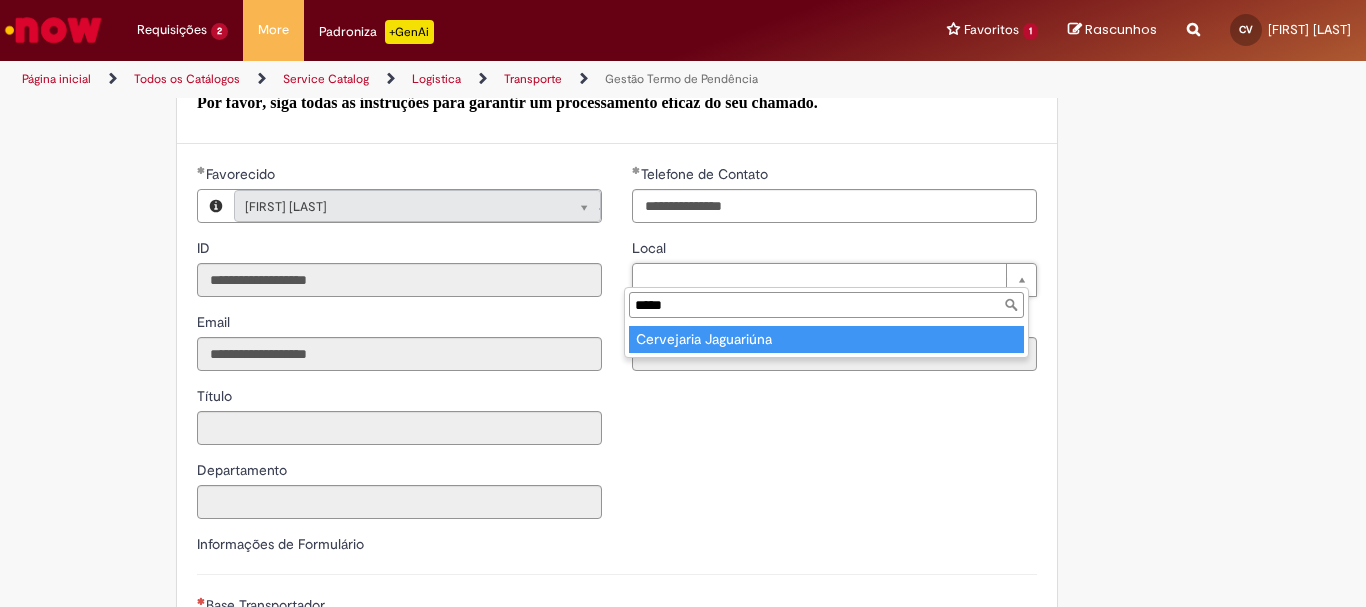 type on "*****" 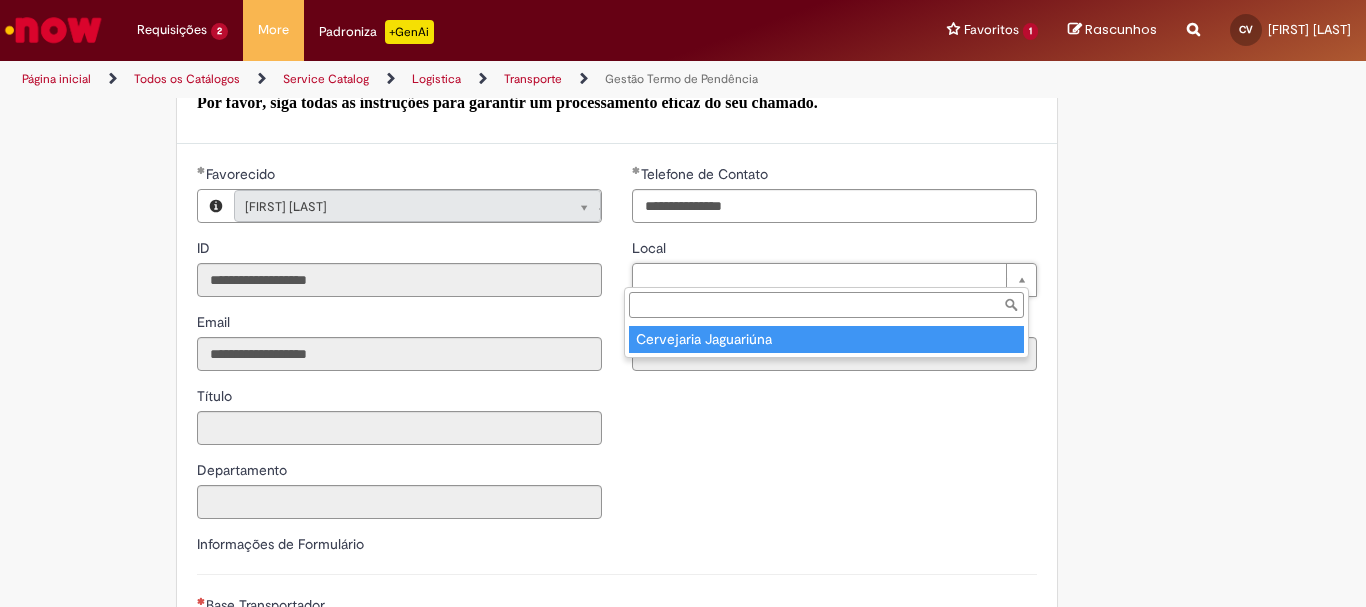 type on "****" 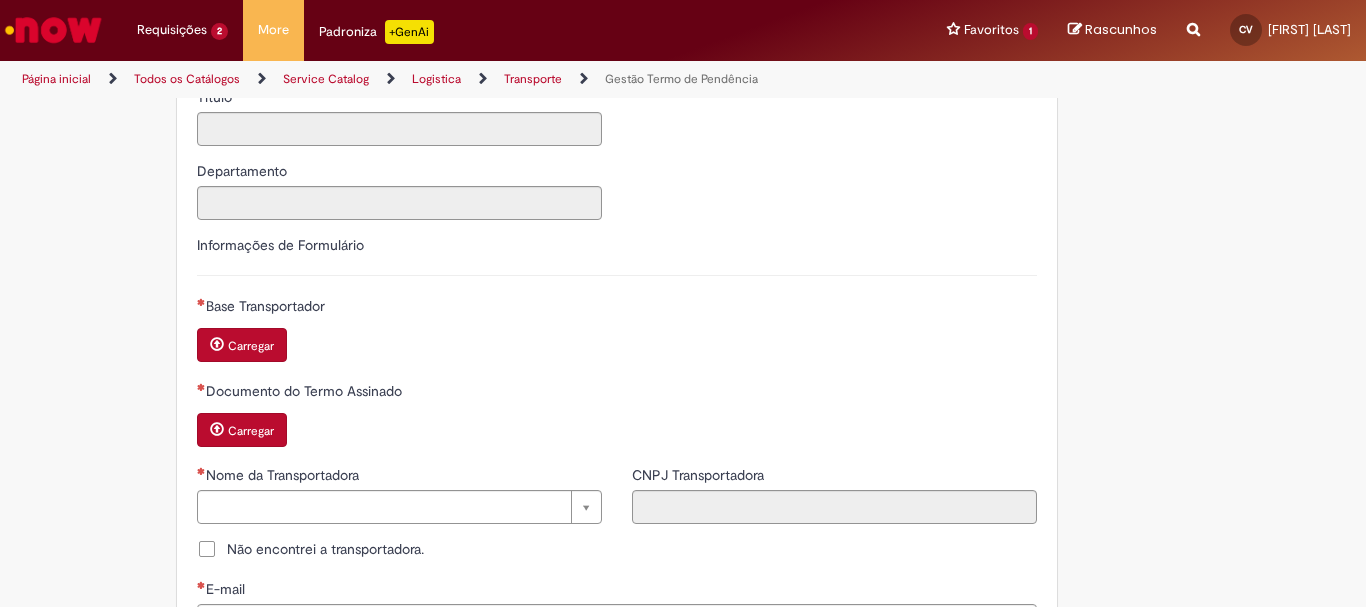 scroll, scrollTop: 1000, scrollLeft: 0, axis: vertical 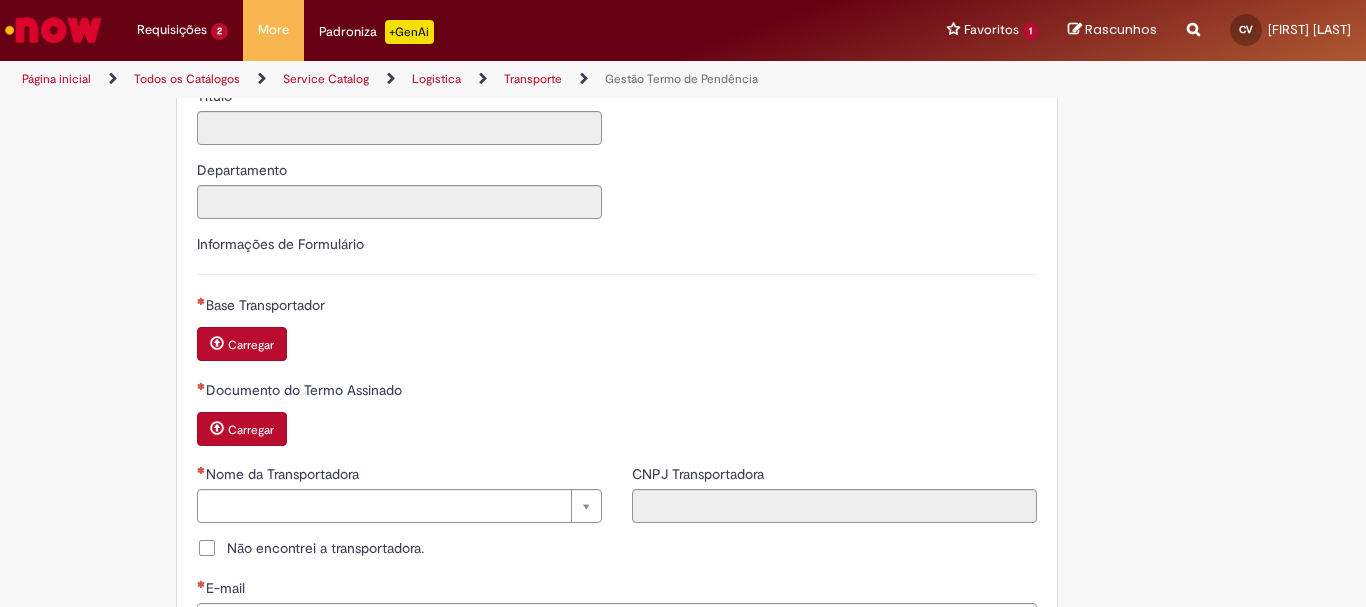 click on "Carregar" at bounding box center [251, 345] 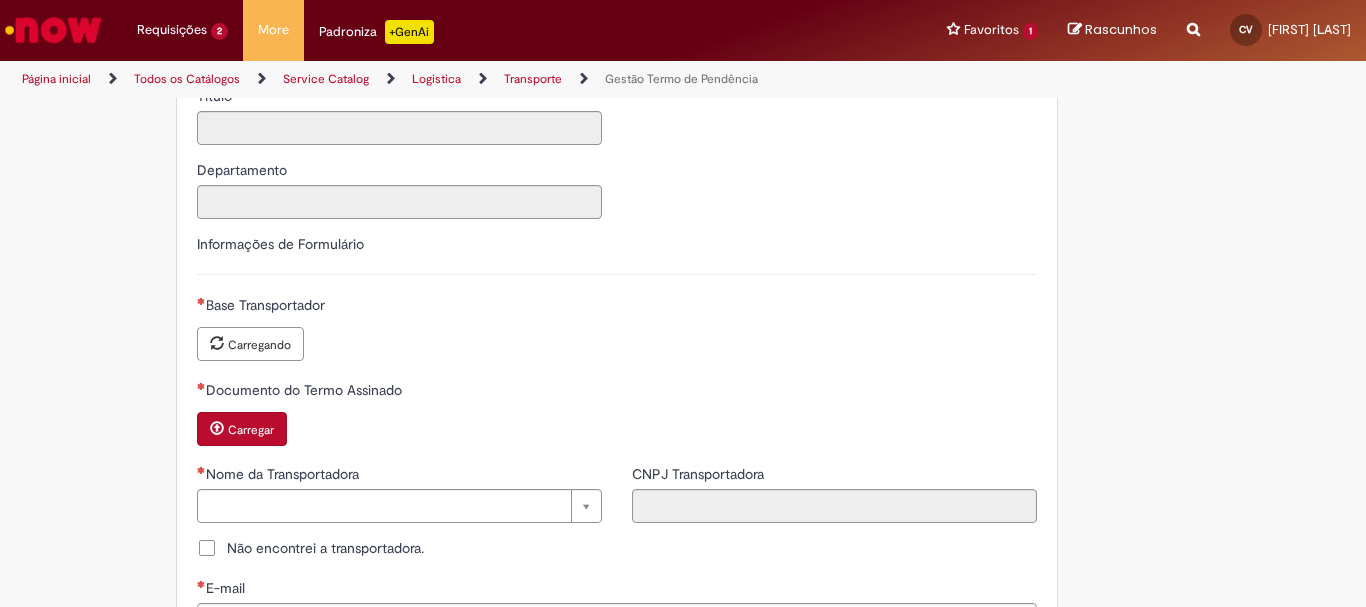click on "Carregar" at bounding box center (251, 430) 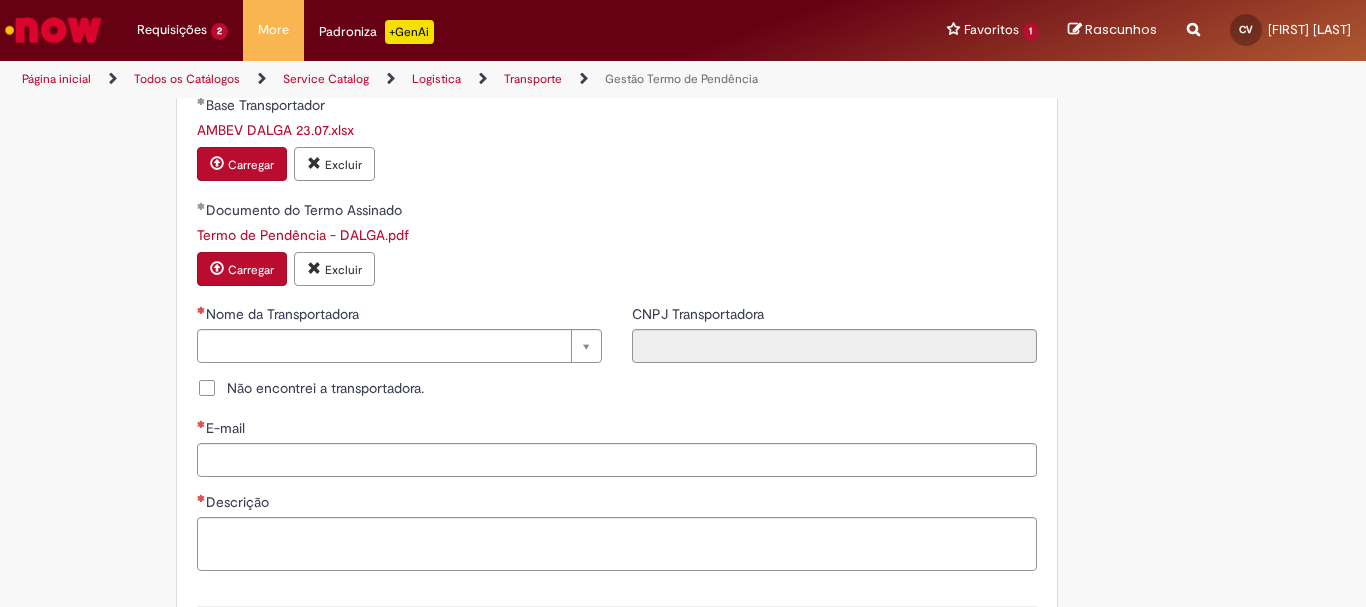 scroll, scrollTop: 1300, scrollLeft: 0, axis: vertical 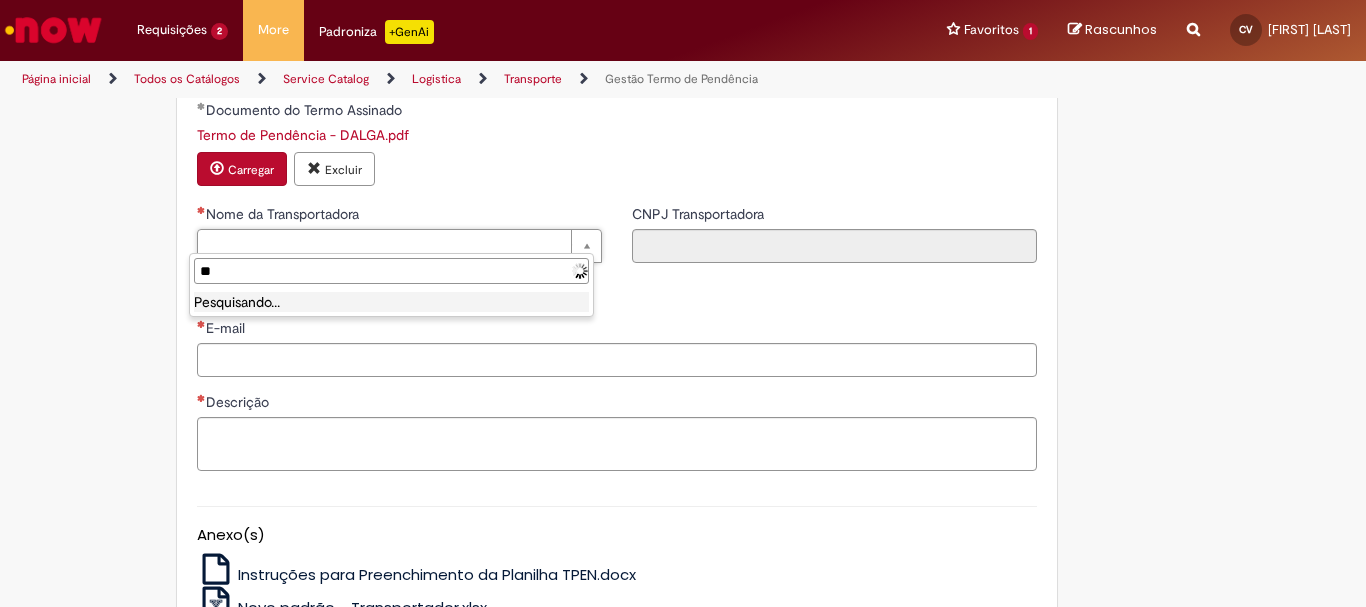 type on "*" 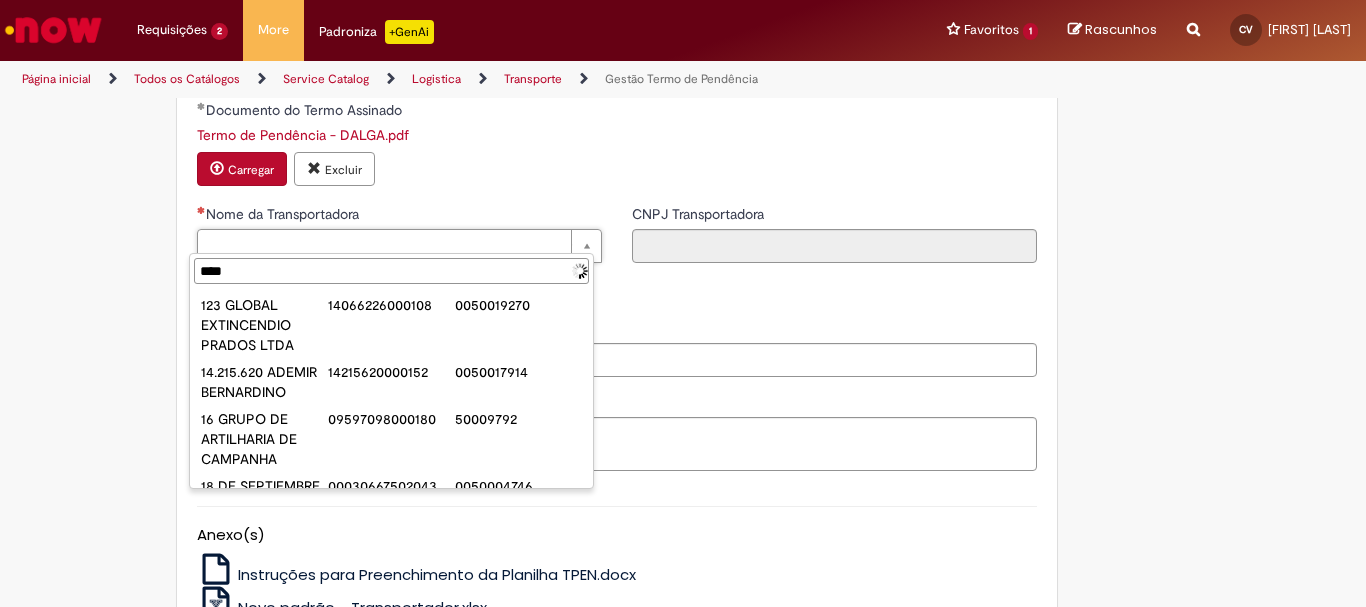 type on "*****" 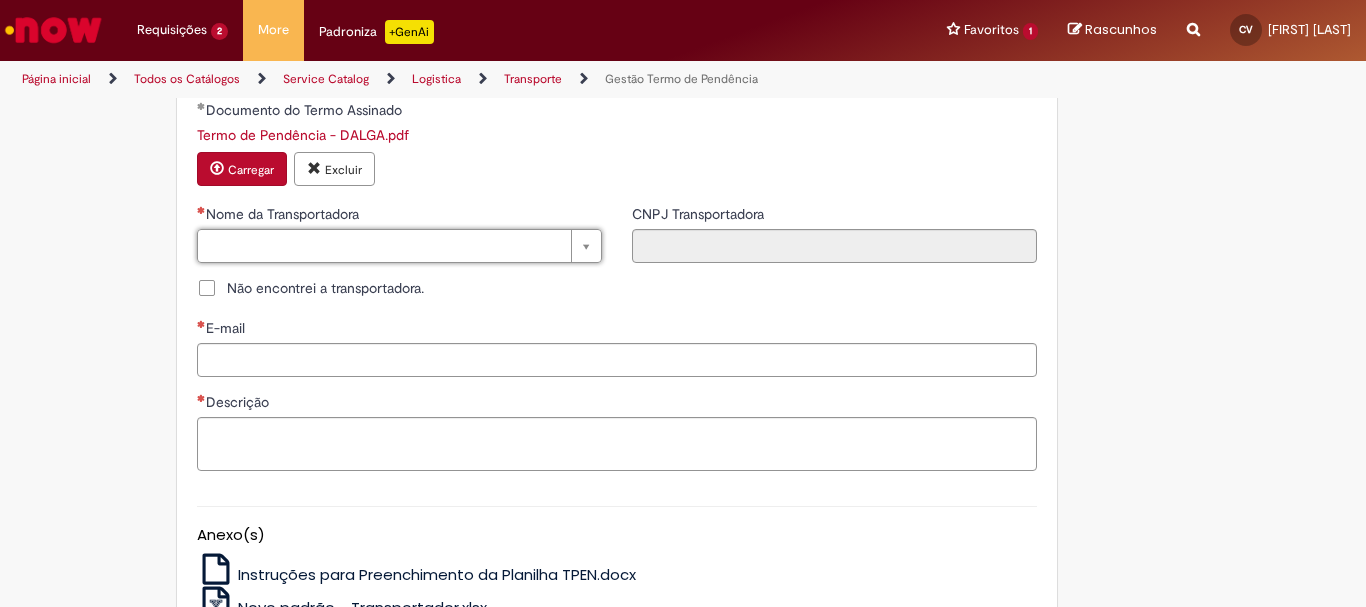 click on "Não encontrei a transportadora." at bounding box center (325, 288) 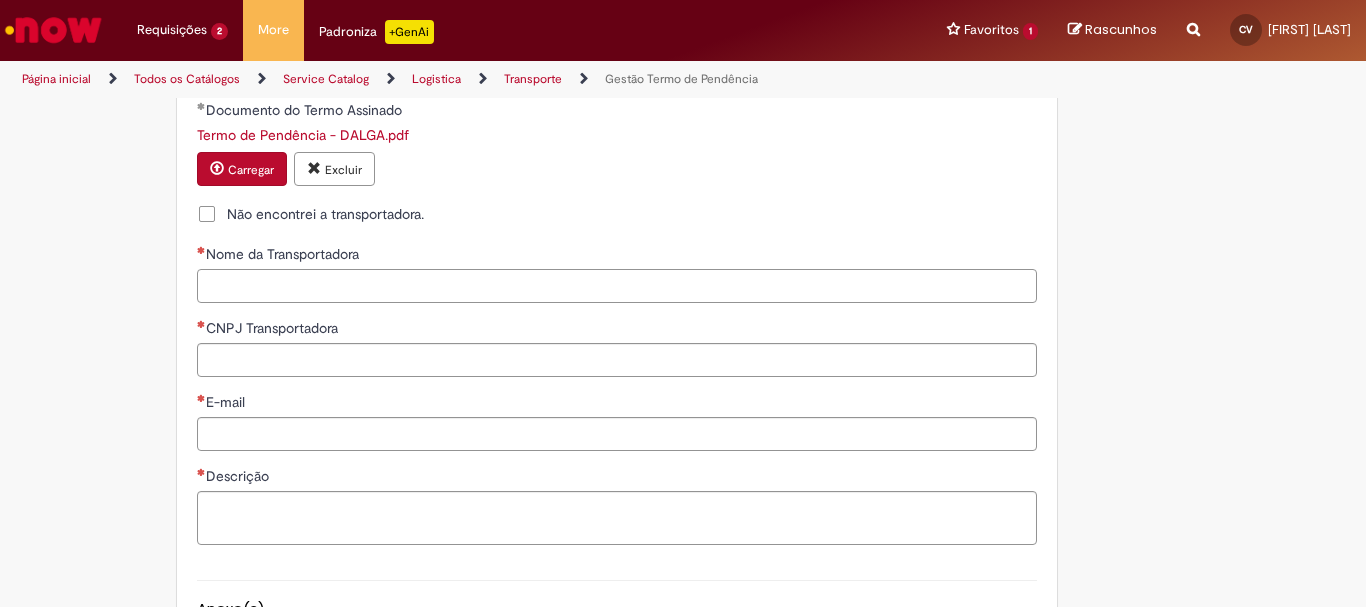 click on "Nome da Transportadora" at bounding box center (617, 286) 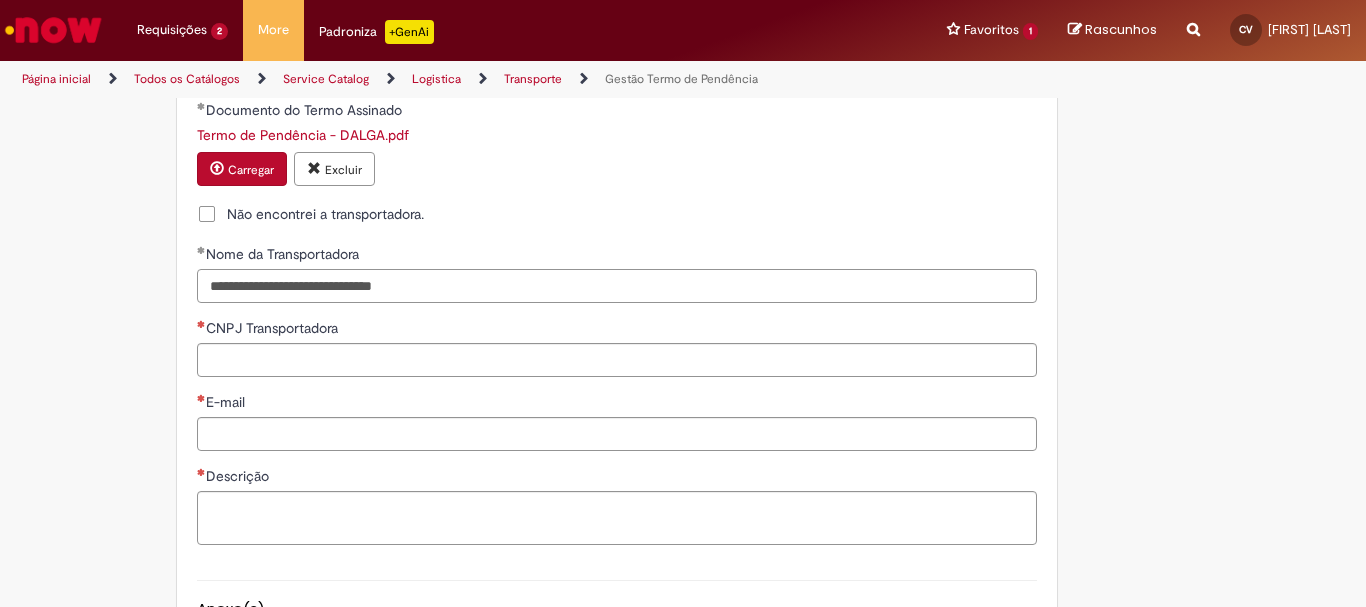 type on "**********" 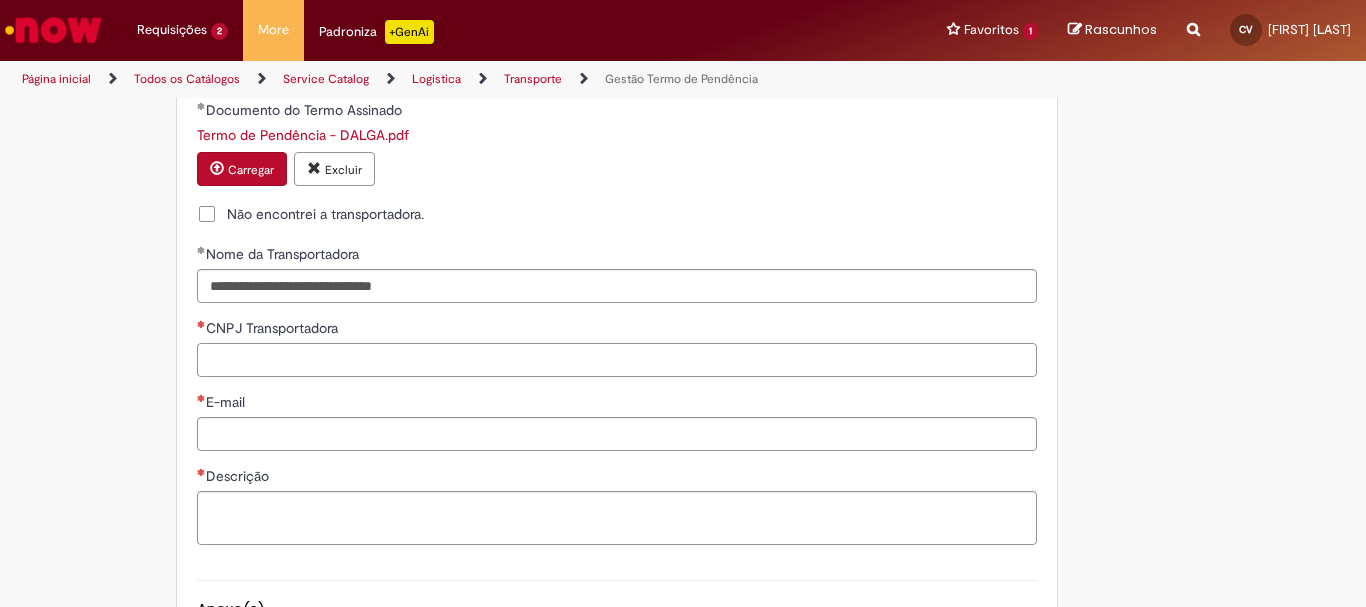 click on "CNPJ Transportadora" at bounding box center (617, 360) 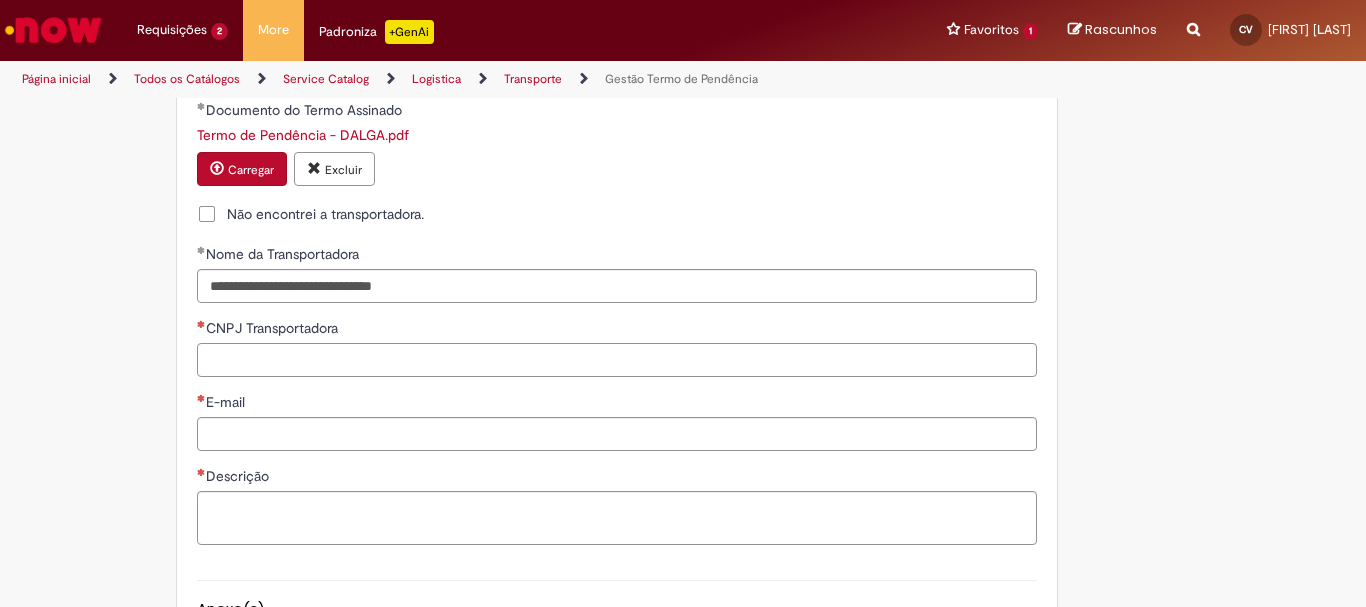 click on "CNPJ Transportadora" at bounding box center (617, 360) 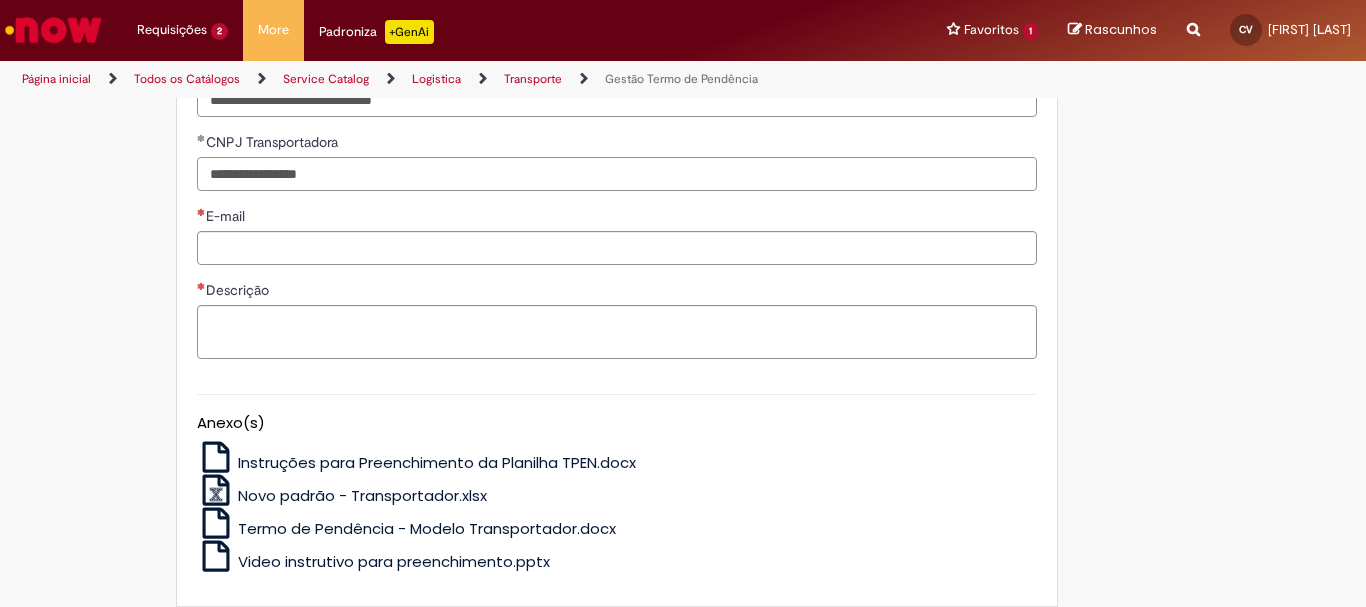 scroll, scrollTop: 1500, scrollLeft: 0, axis: vertical 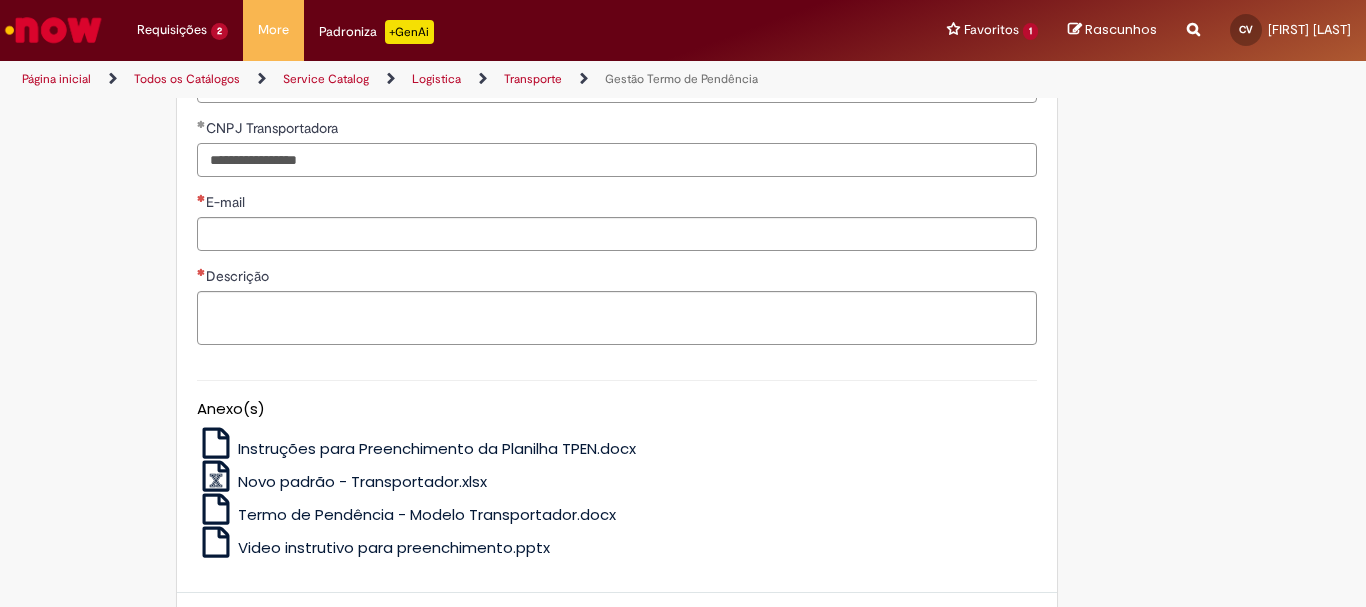type on "**********" 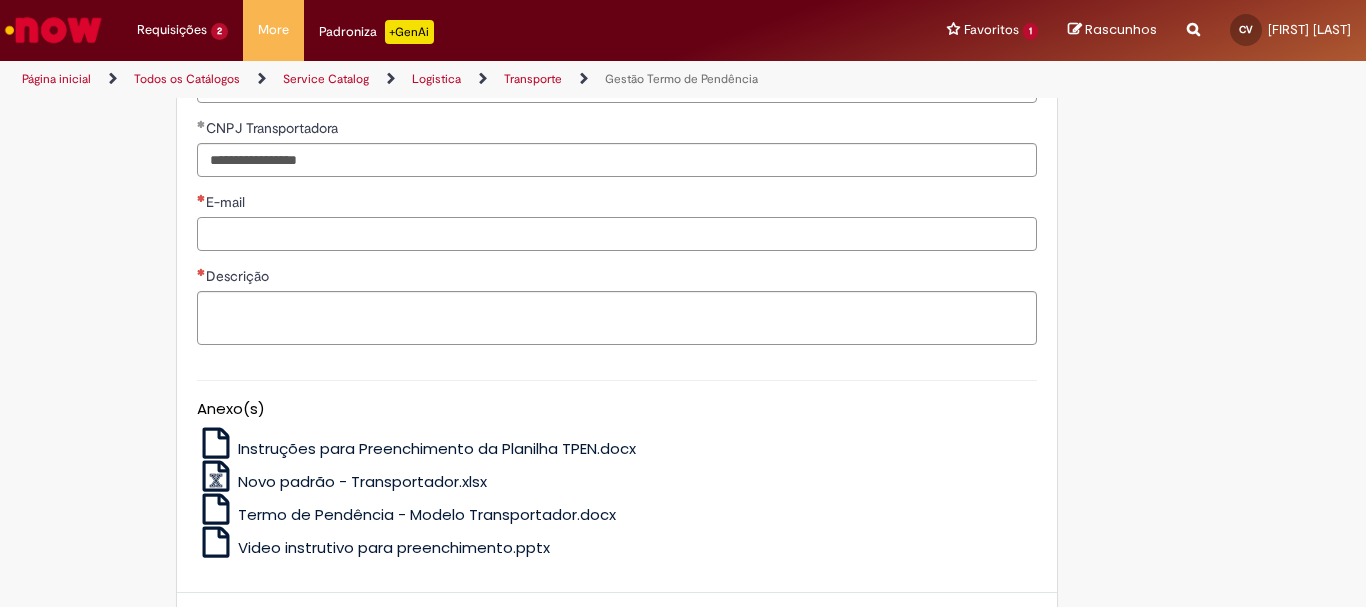 click on "E-mail" at bounding box center (617, 234) 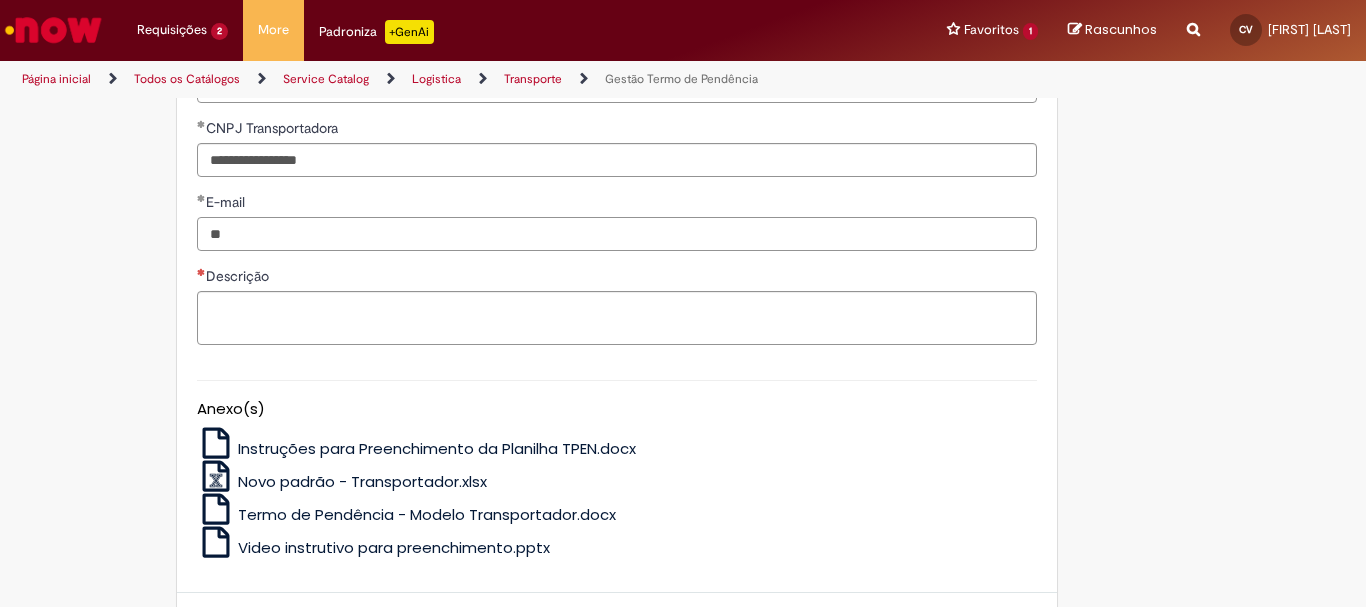 type on "*" 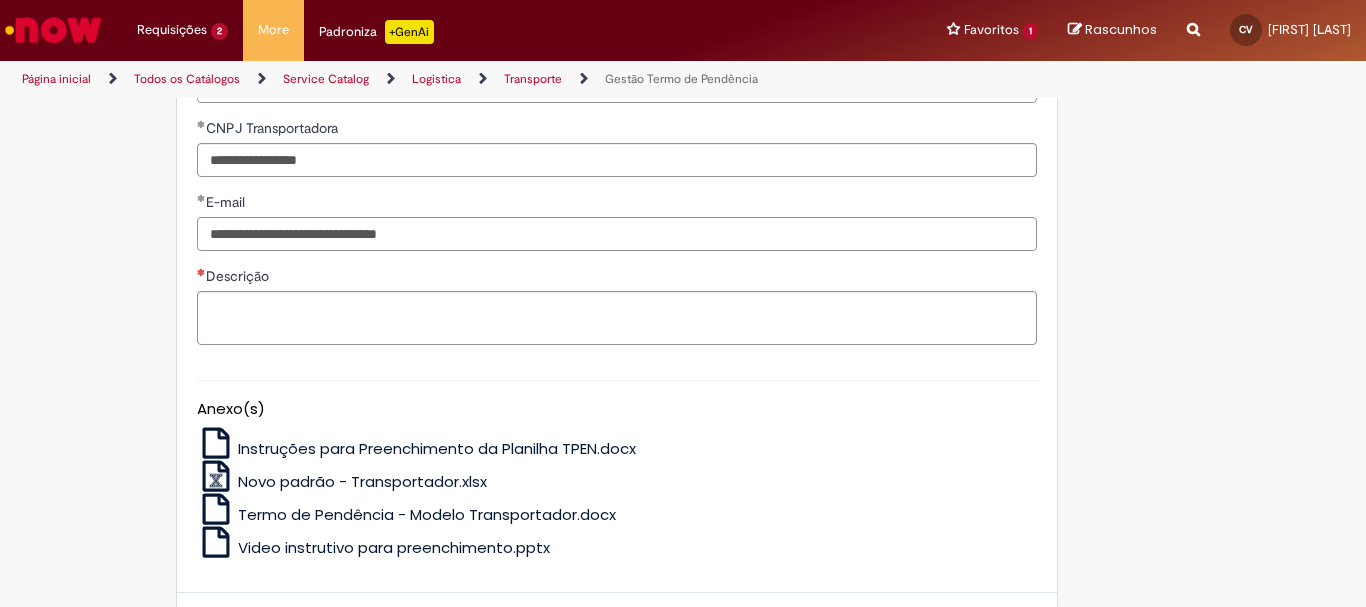 type on "**********" 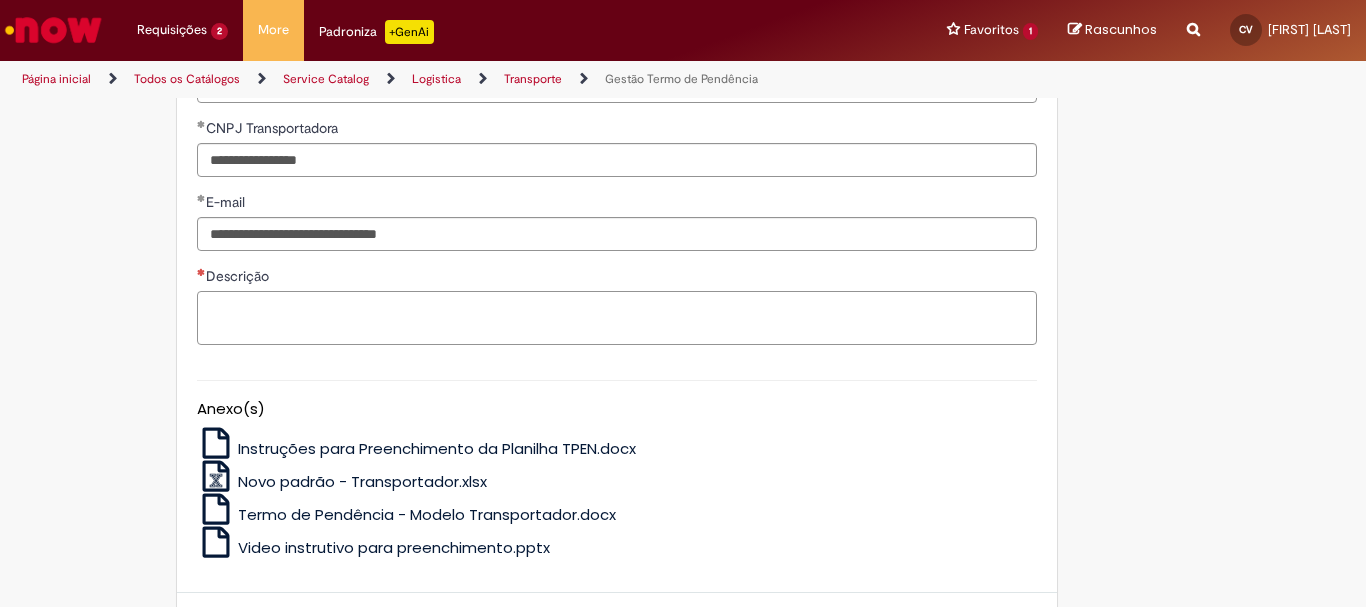 click on "Descrição" at bounding box center [617, 318] 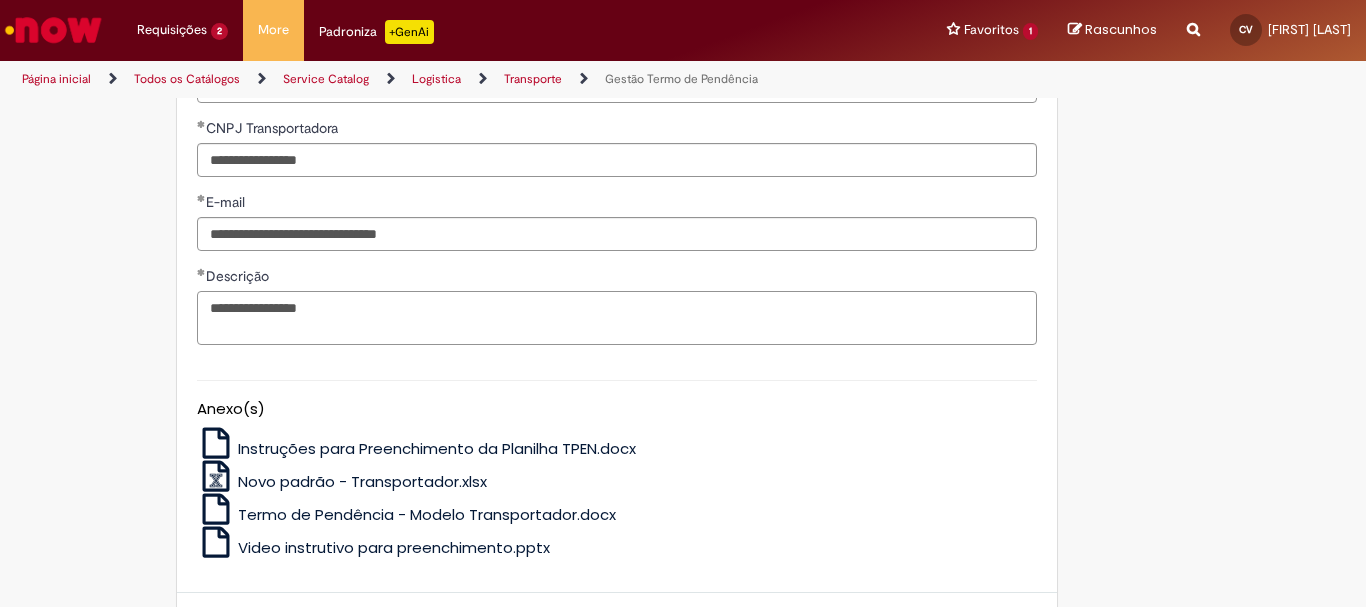 drag, startPoint x: 331, startPoint y: 310, endPoint x: 0, endPoint y: 264, distance: 334.1811 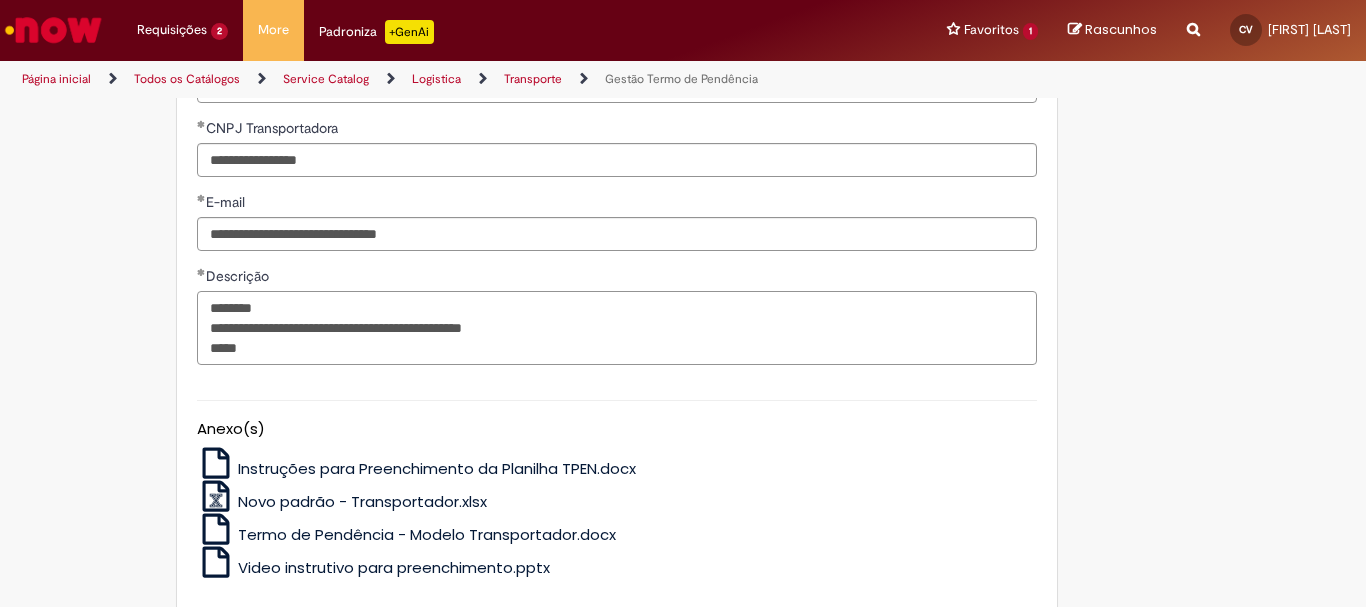 type on "**********" 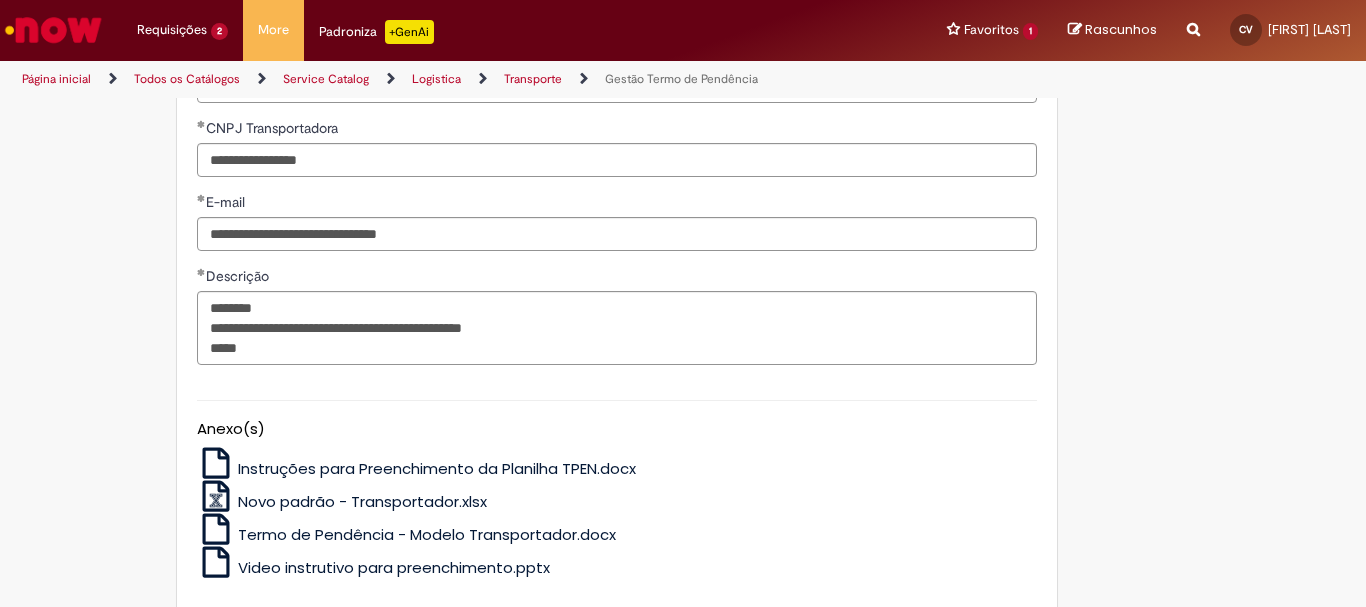 click on "Instruções para Preenchimento da Planilha TPEN.docx" at bounding box center [617, 463] 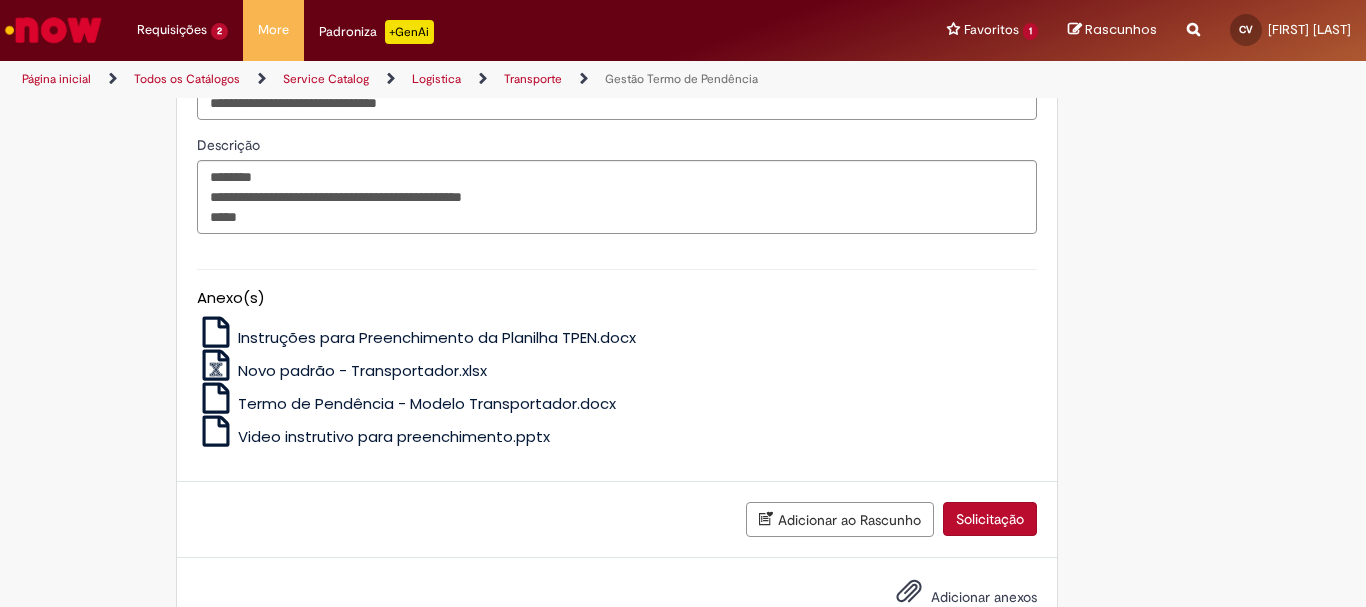 scroll, scrollTop: 1685, scrollLeft: 0, axis: vertical 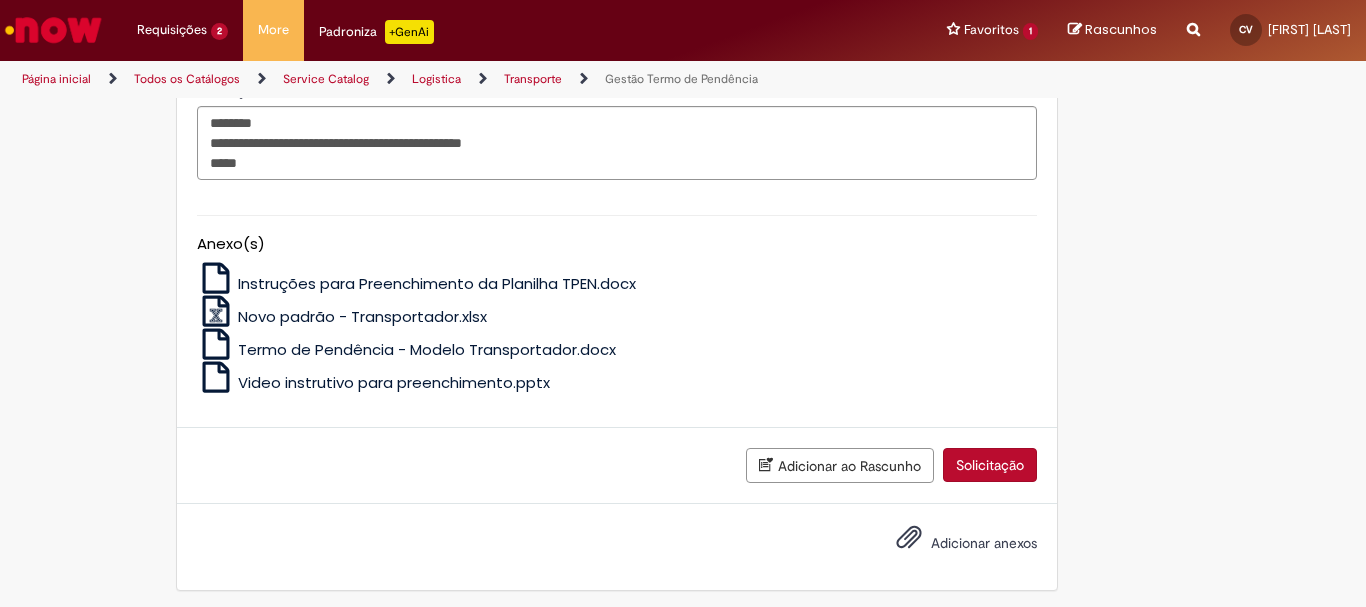 click on "Solicitação" at bounding box center (990, 465) 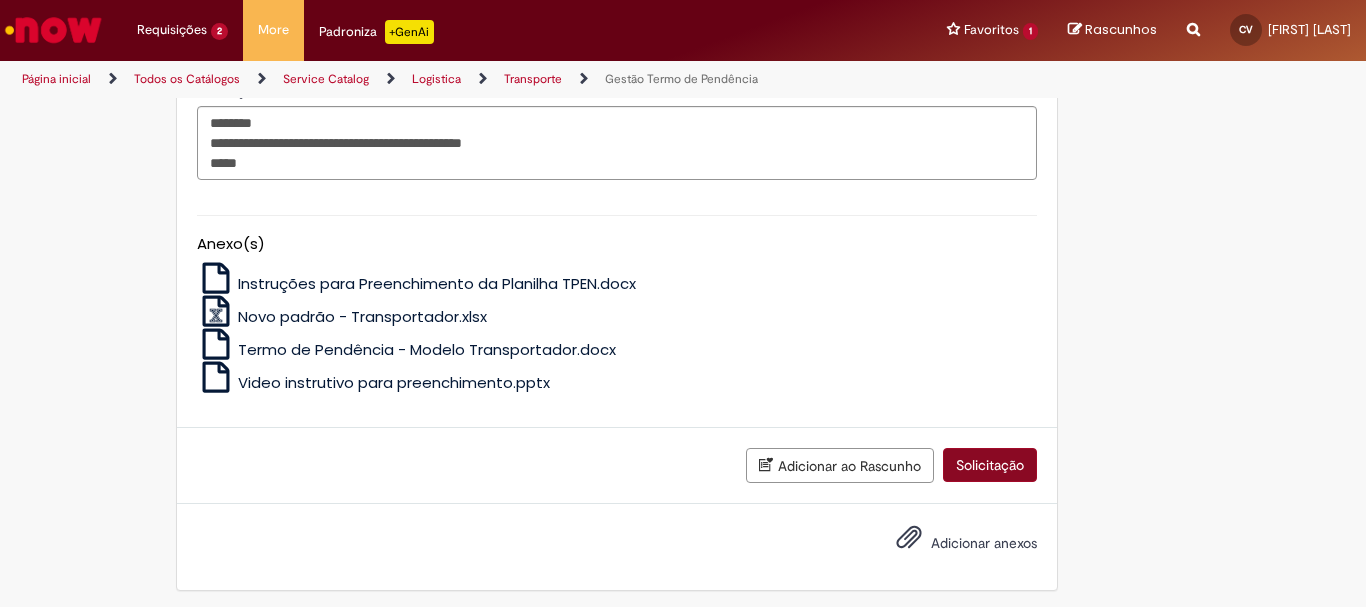 scroll, scrollTop: 1639, scrollLeft: 0, axis: vertical 